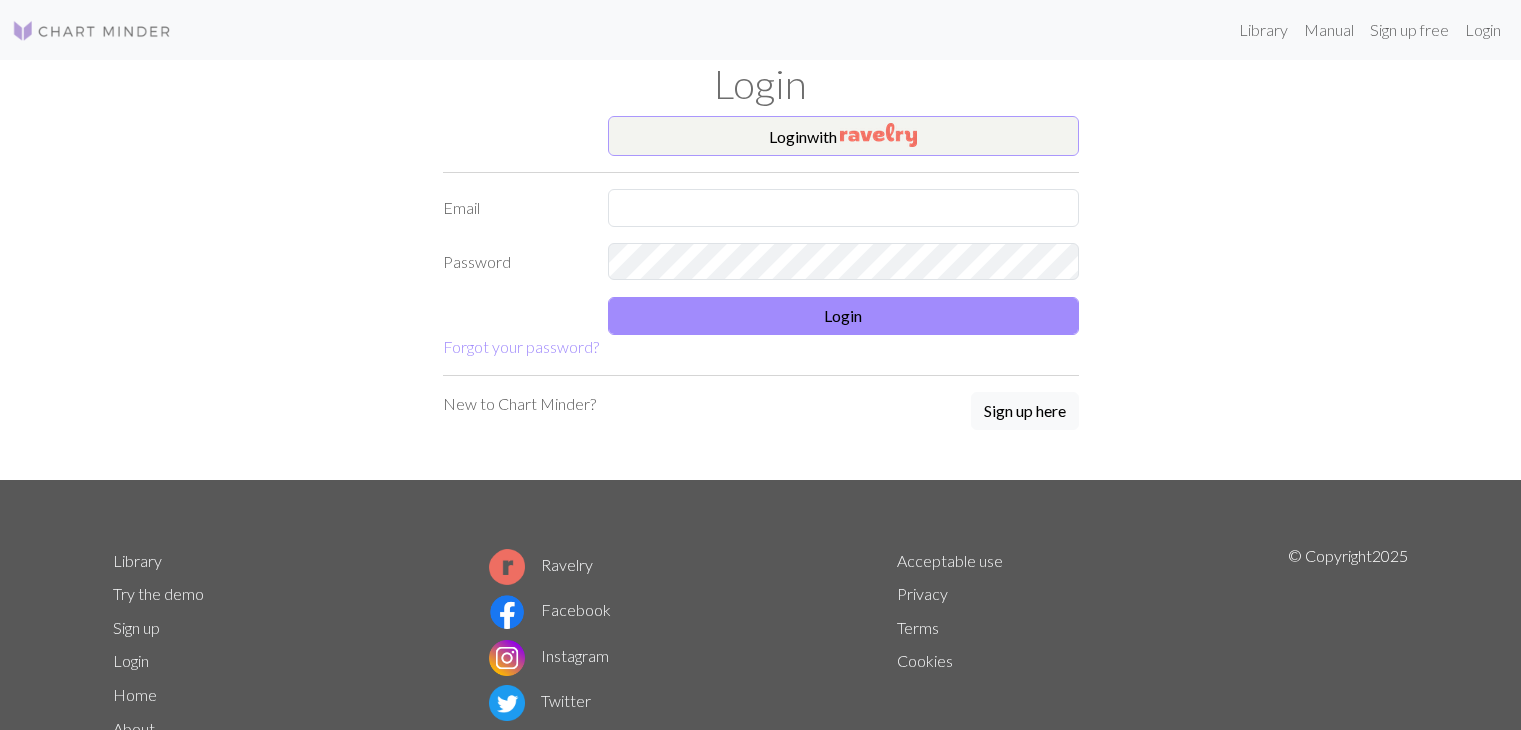 scroll, scrollTop: 0, scrollLeft: 0, axis: both 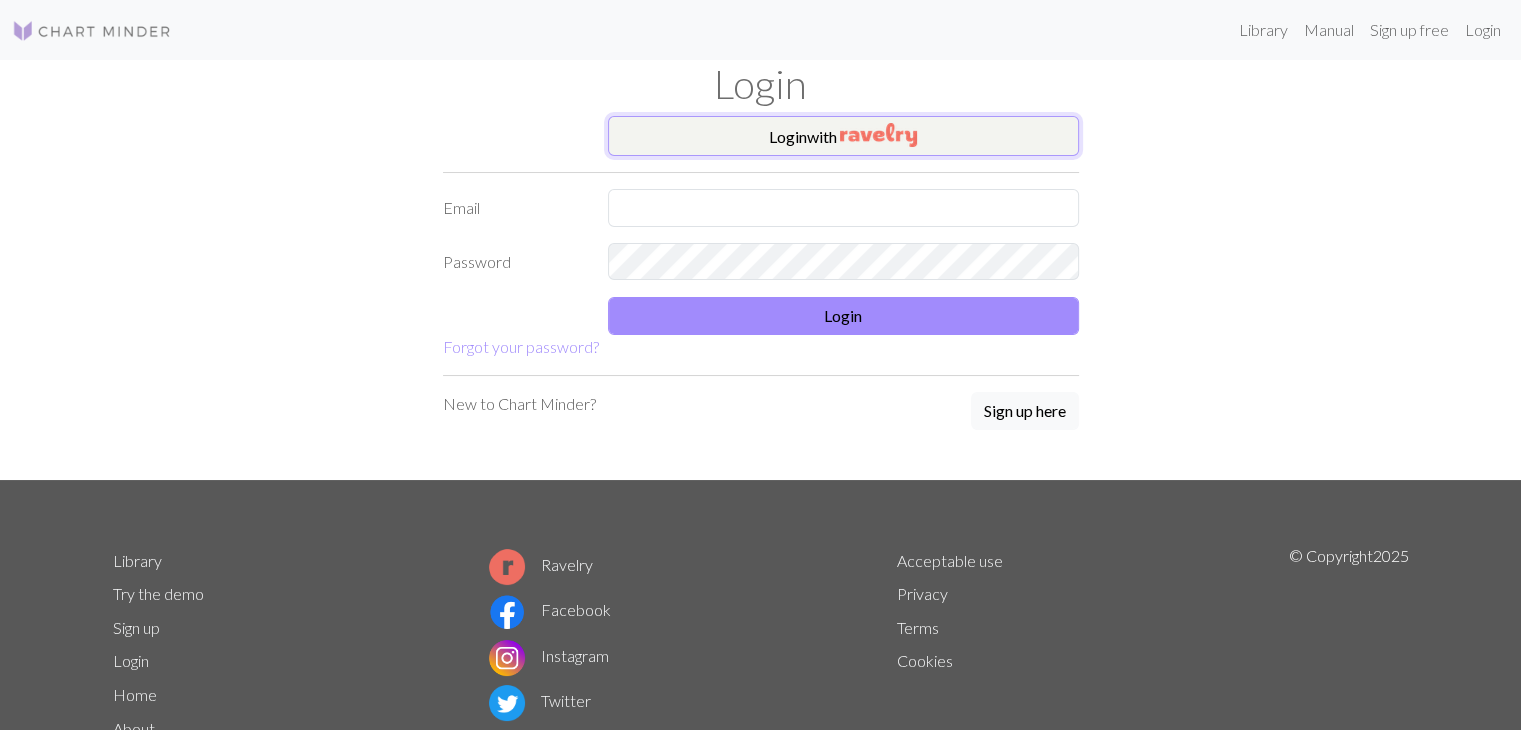 click at bounding box center (878, 135) 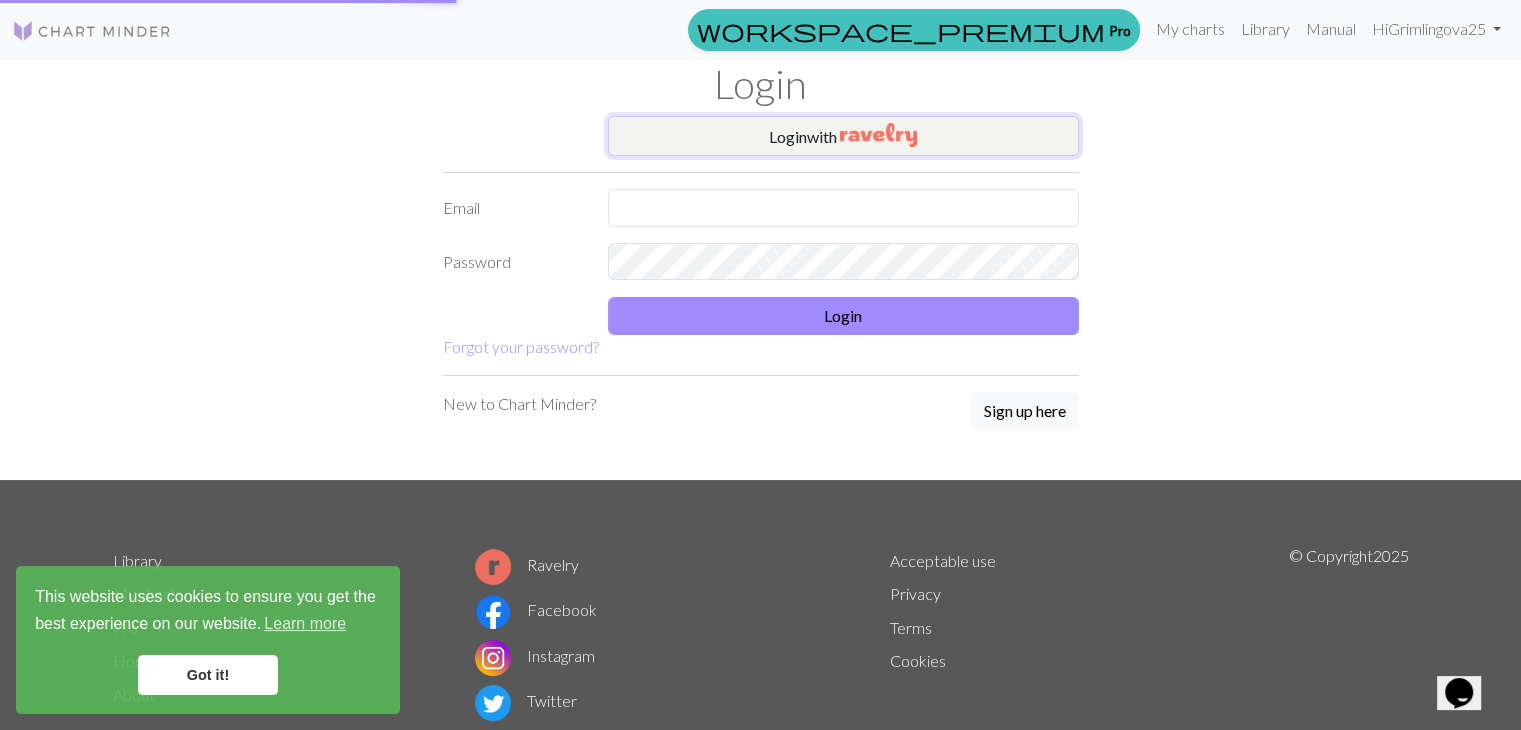 scroll, scrollTop: 0, scrollLeft: 0, axis: both 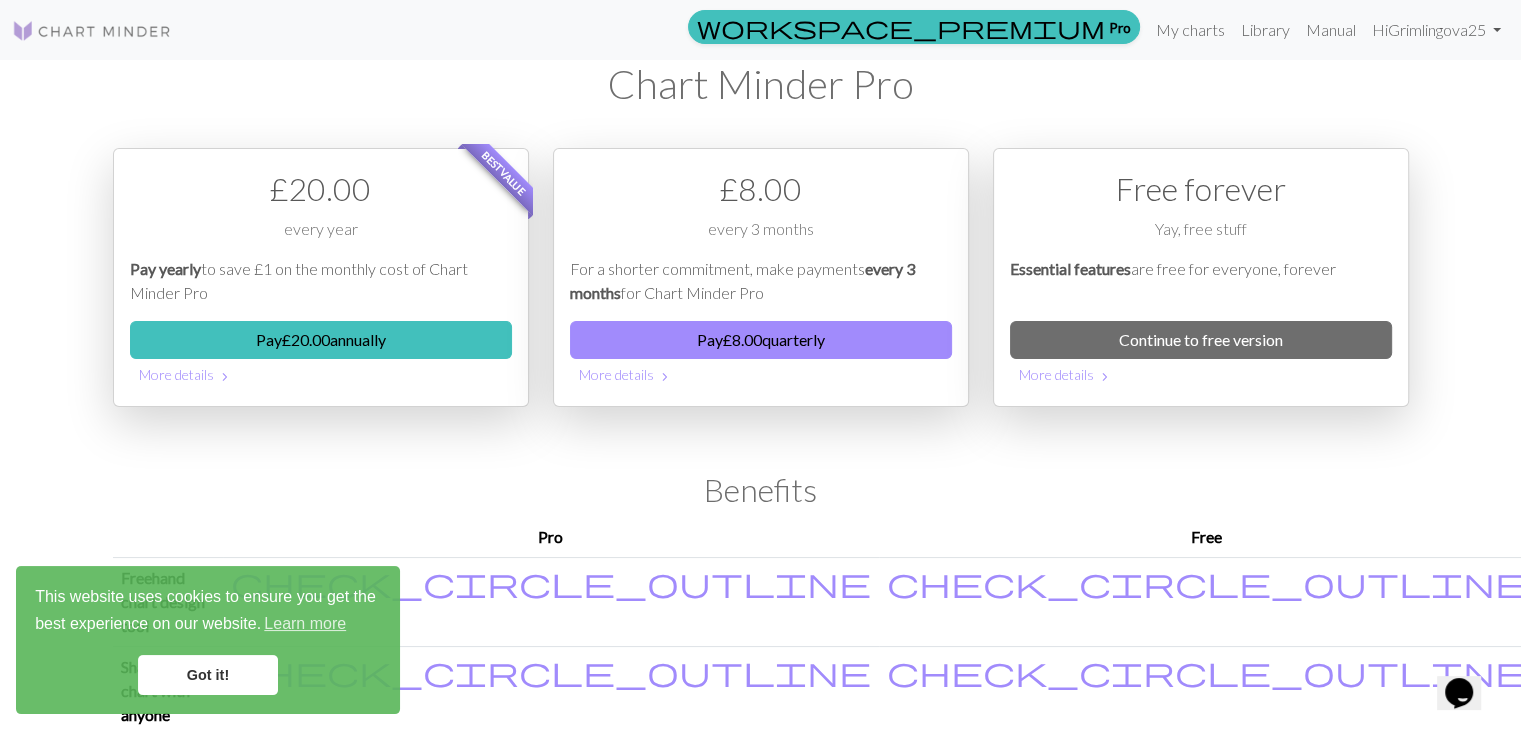 click on "Got it!" at bounding box center [208, 675] 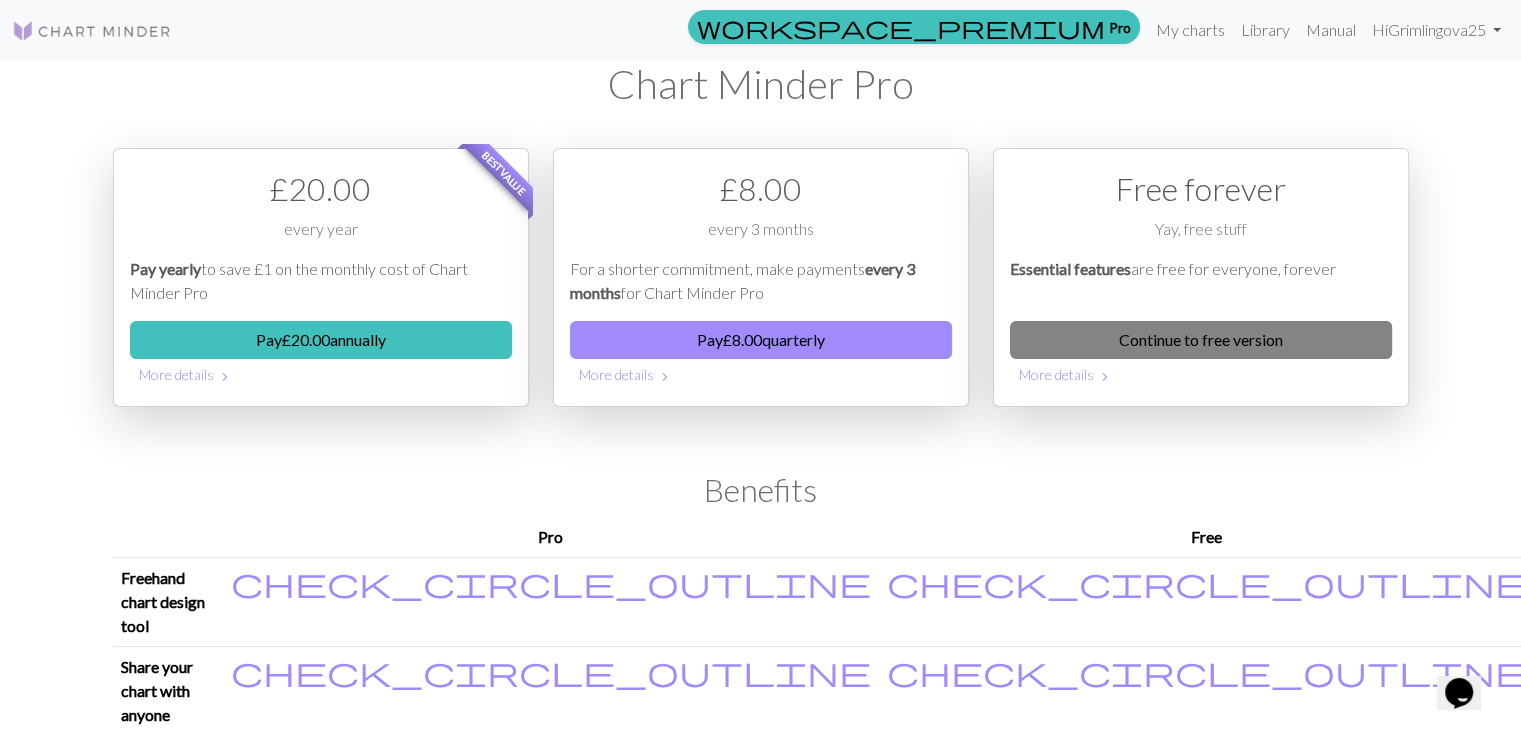 click on "Continue to free version" at bounding box center (1201, 340) 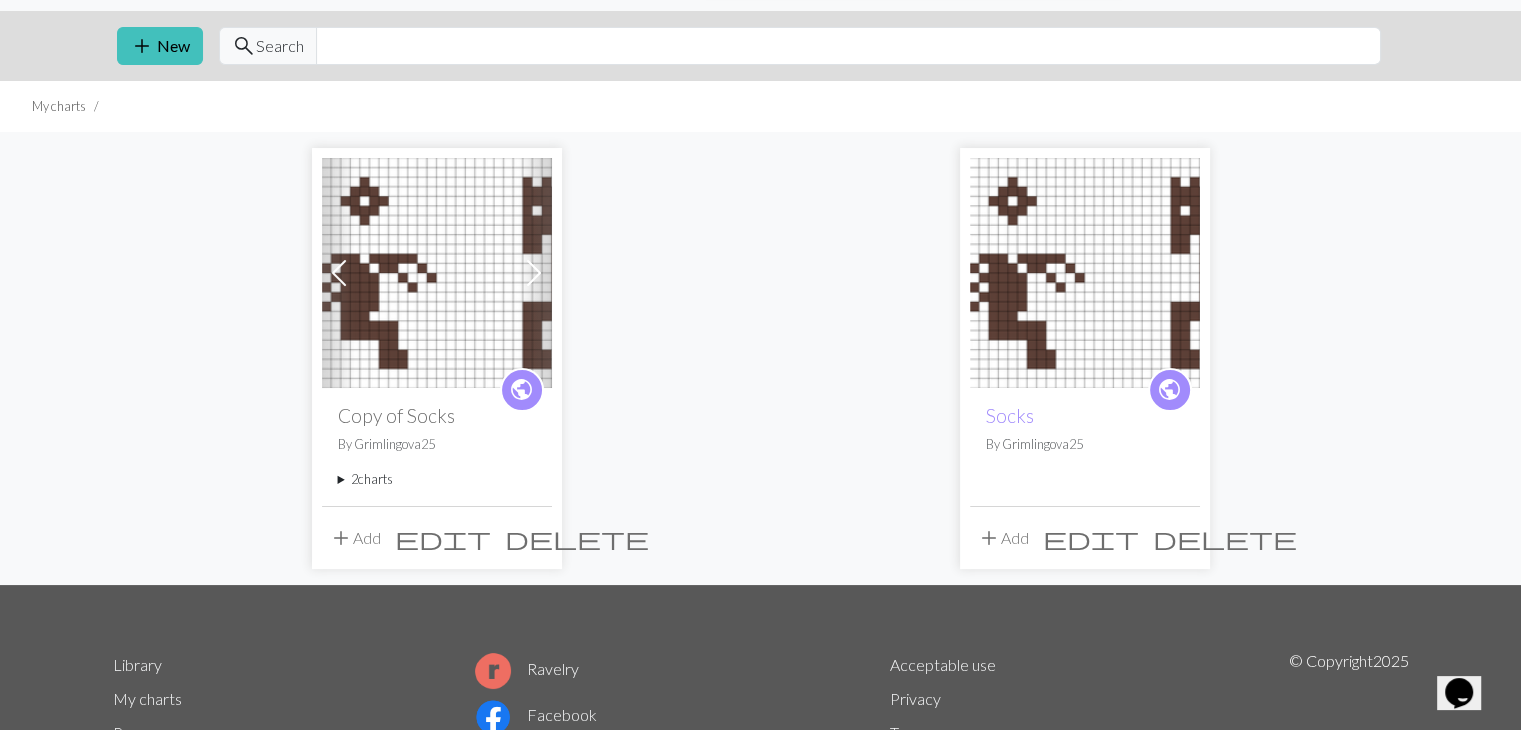 scroll, scrollTop: 44, scrollLeft: 0, axis: vertical 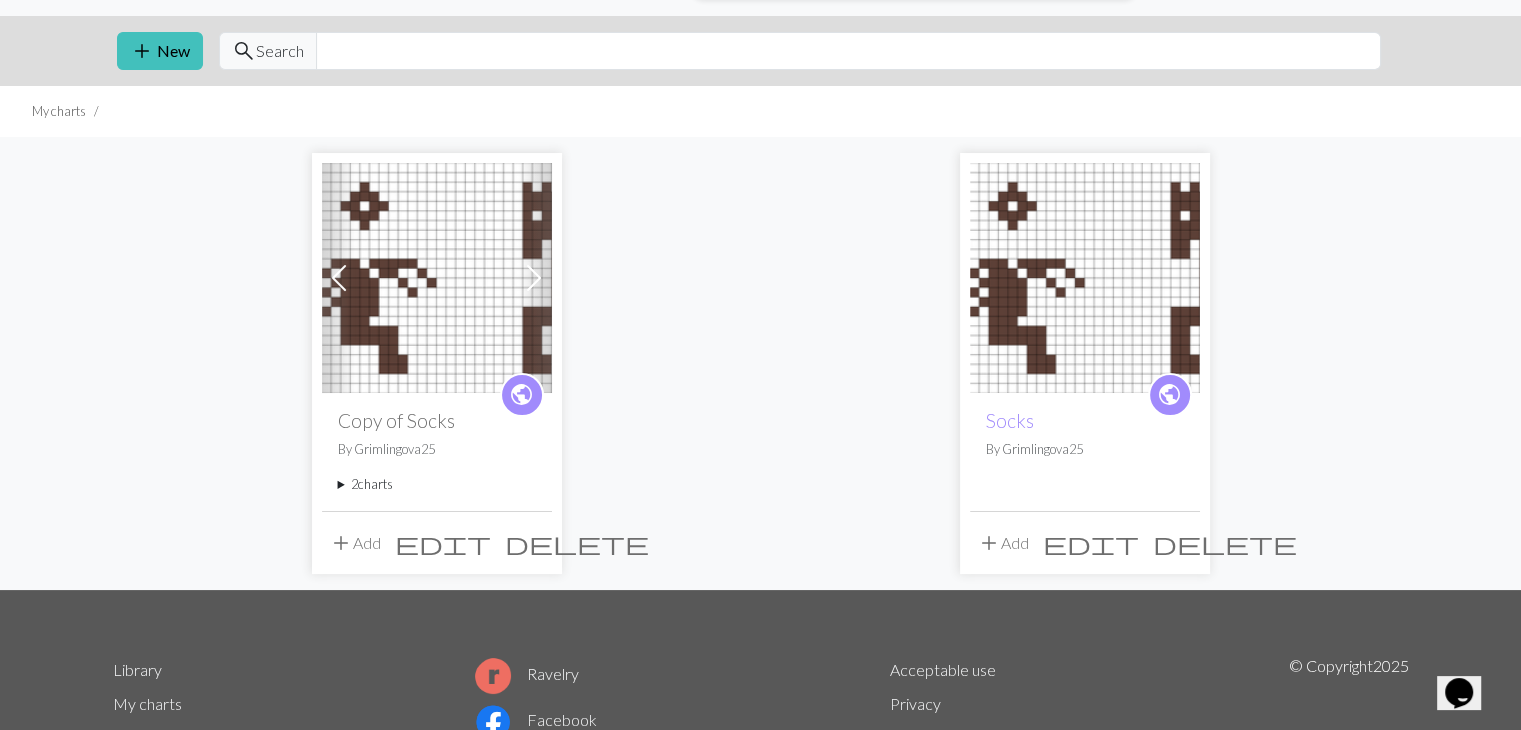 click at bounding box center [339, 278] 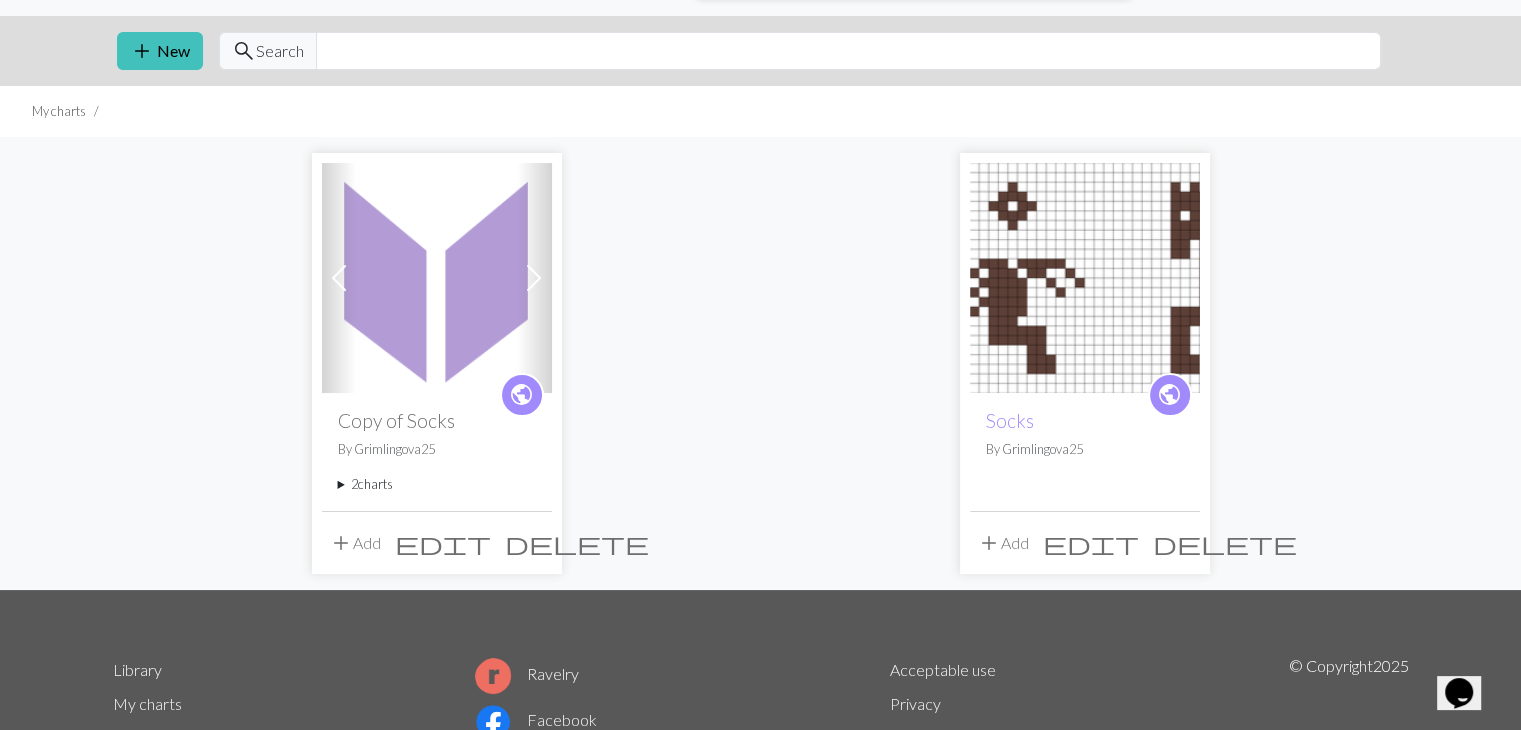 click at bounding box center [534, 278] 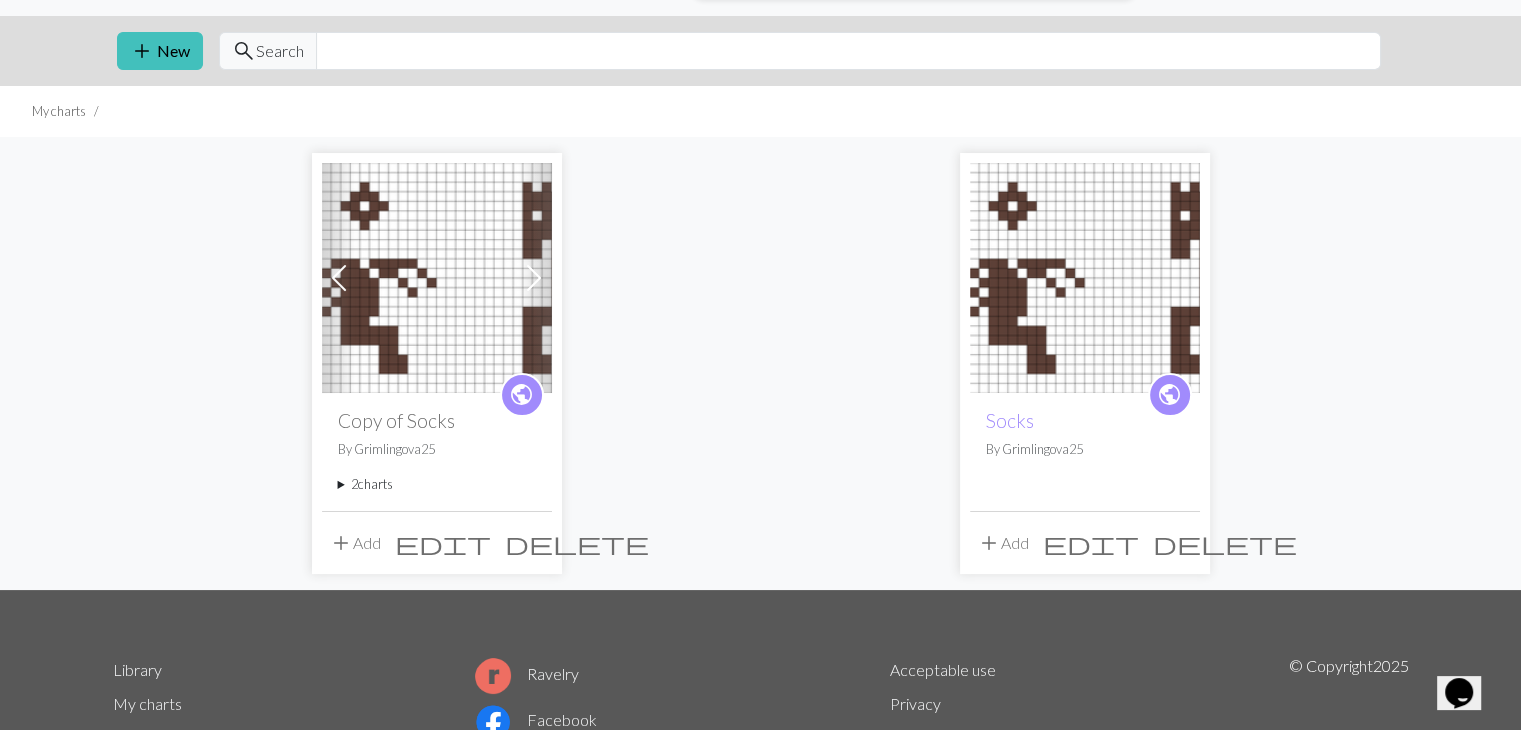 click on "delete" at bounding box center [577, 543] 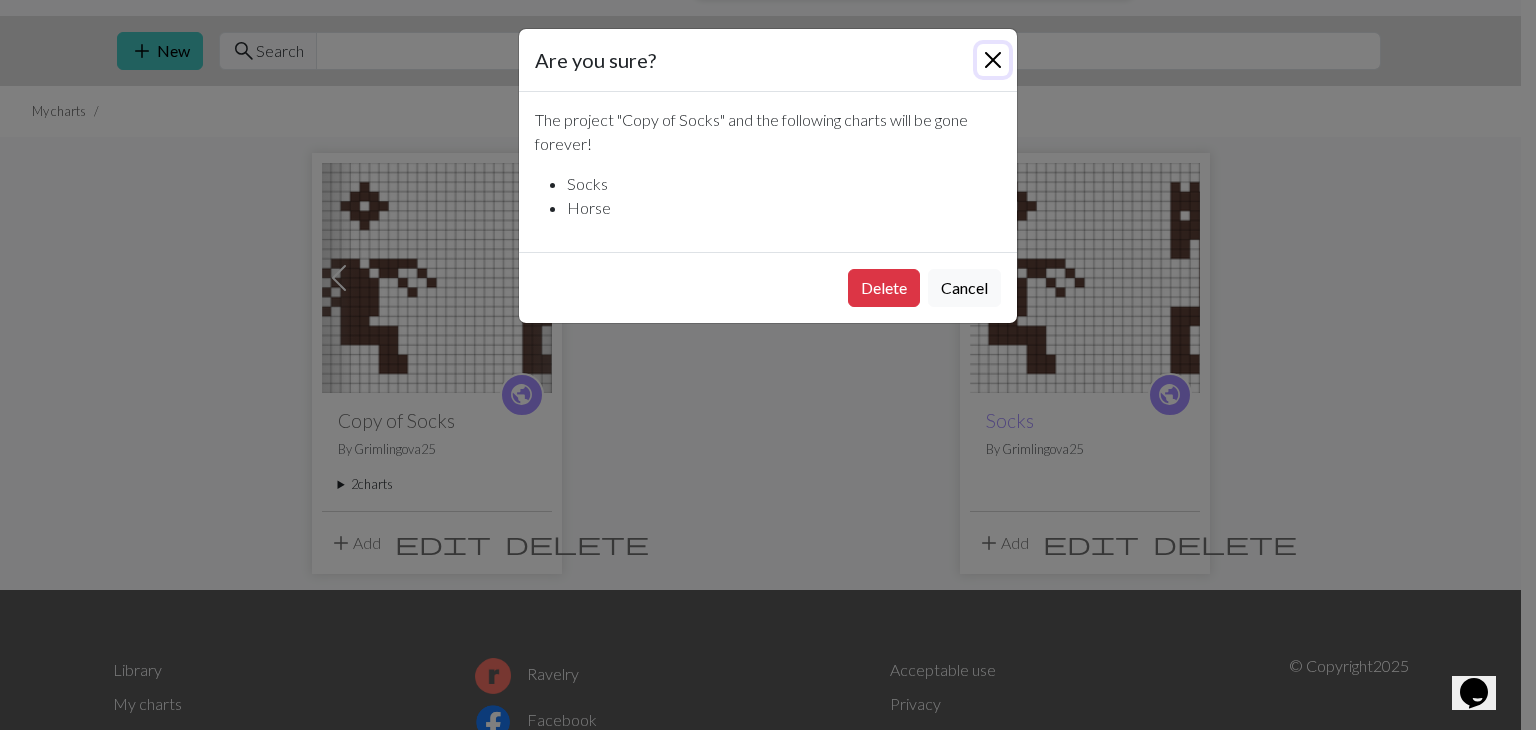 click at bounding box center [993, 60] 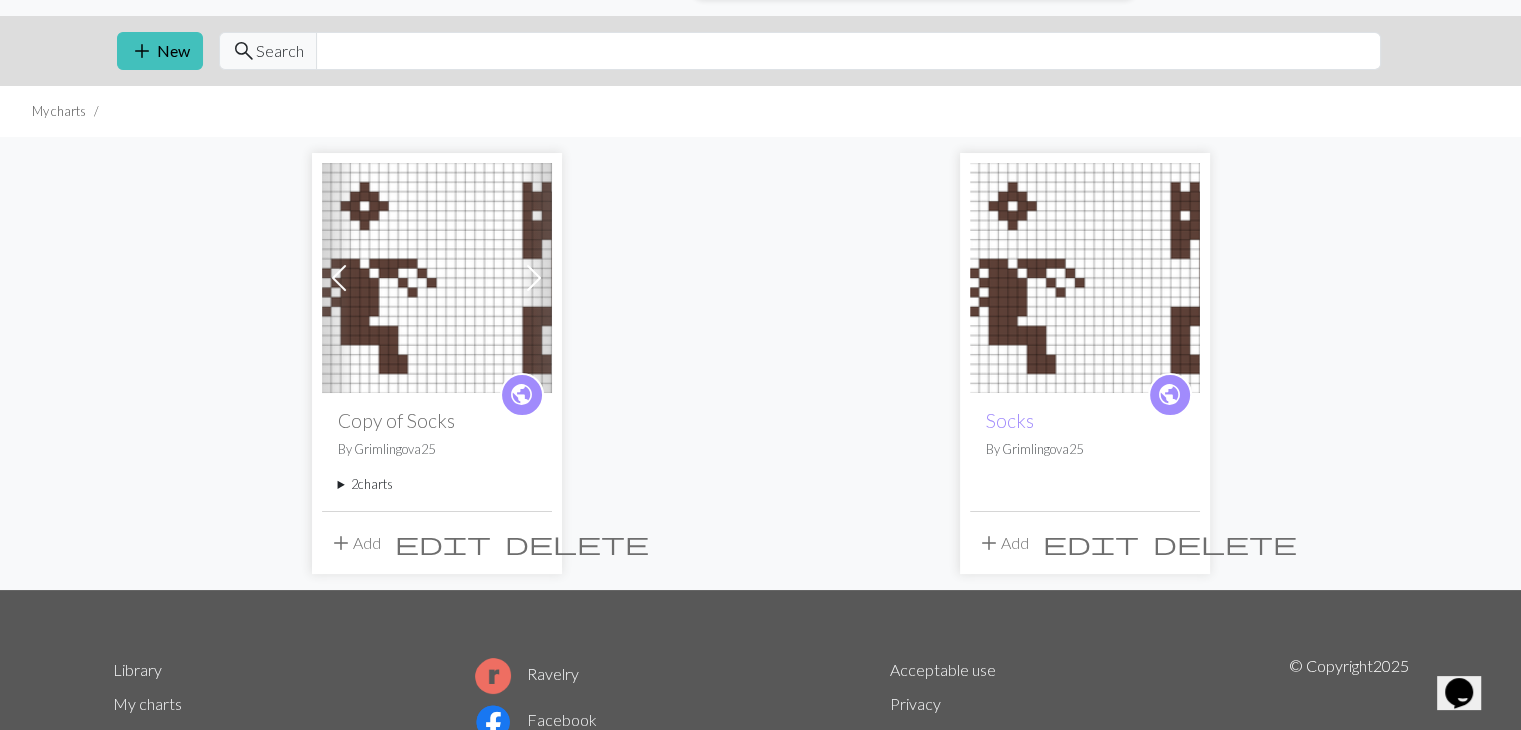 click on "2  charts" at bounding box center [437, 484] 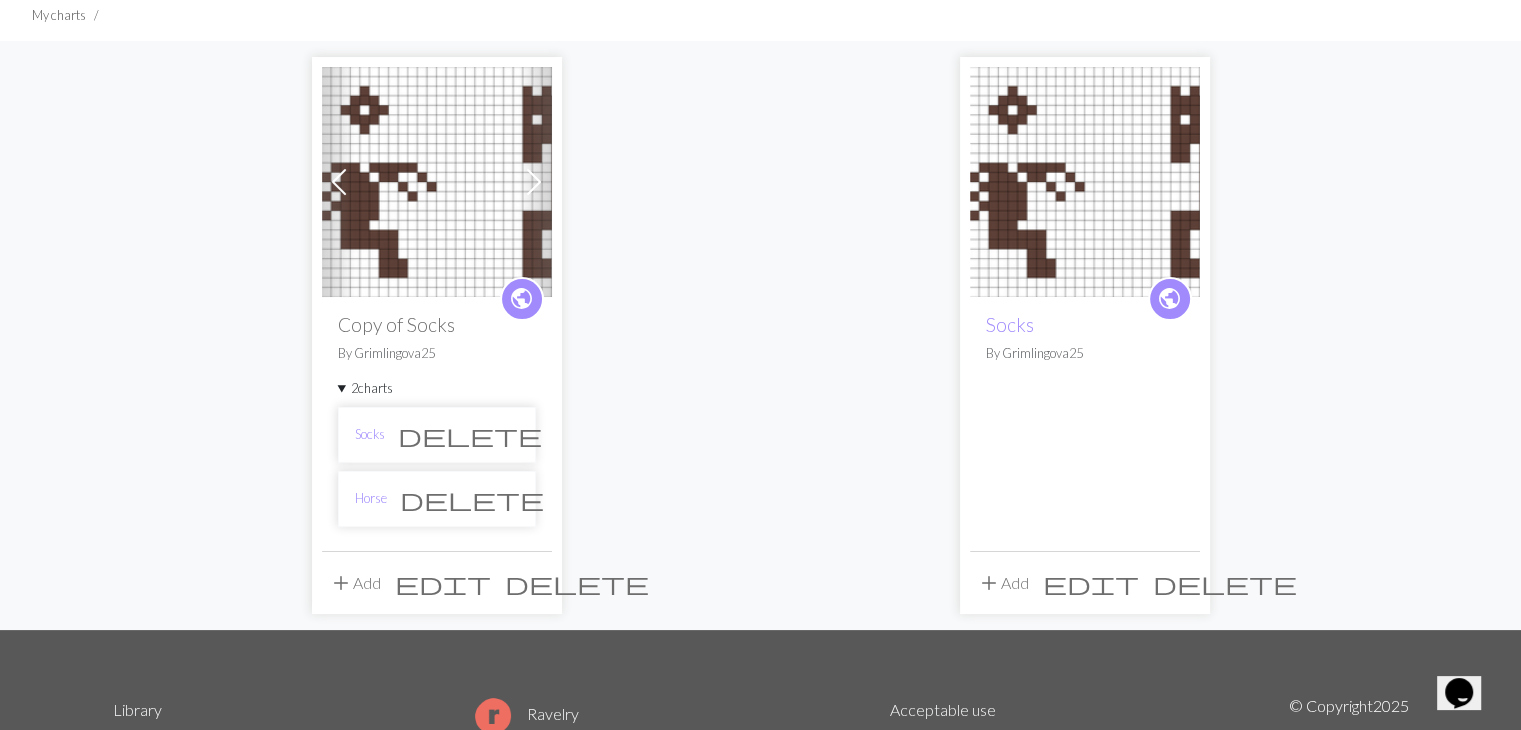 scroll, scrollTop: 154, scrollLeft: 0, axis: vertical 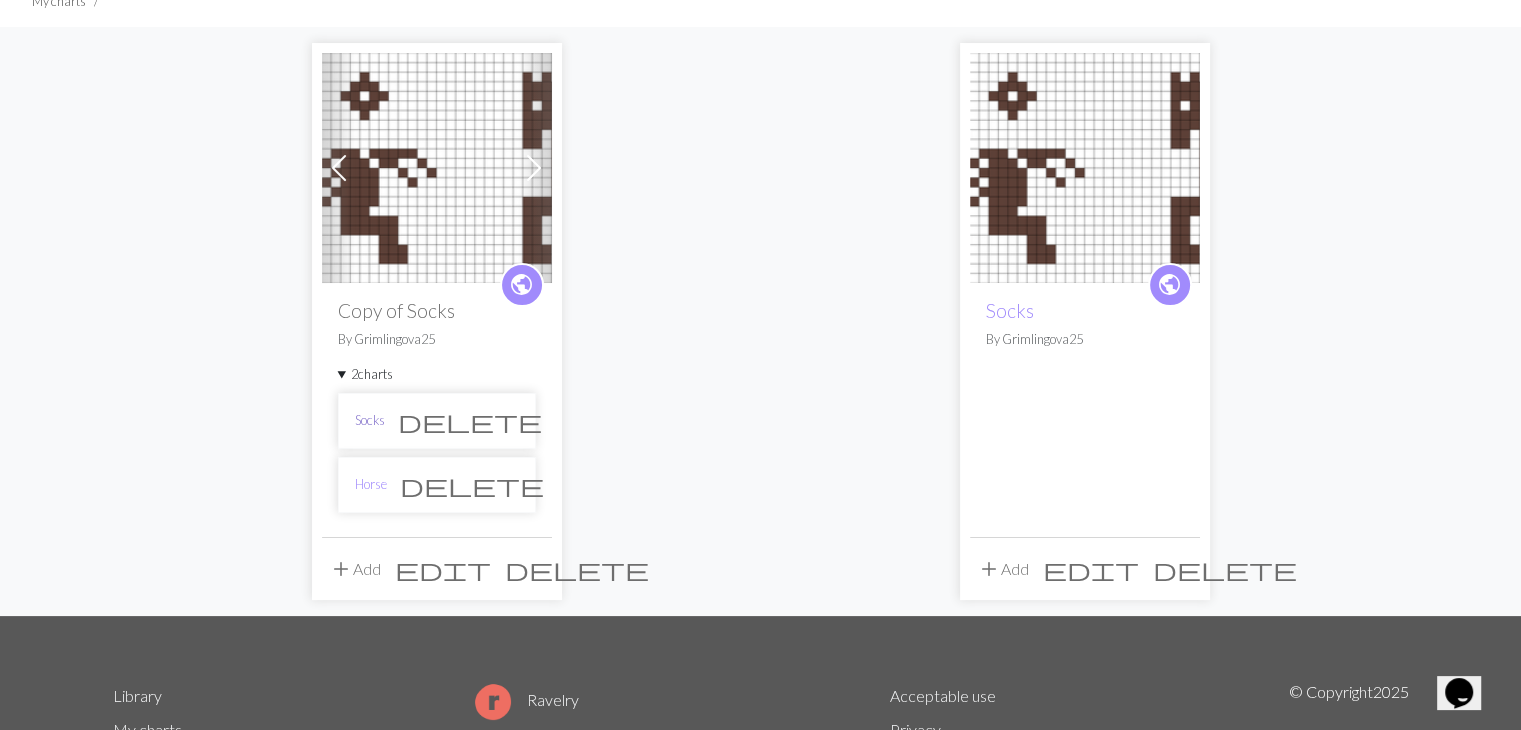 click on "Socks" at bounding box center (370, 420) 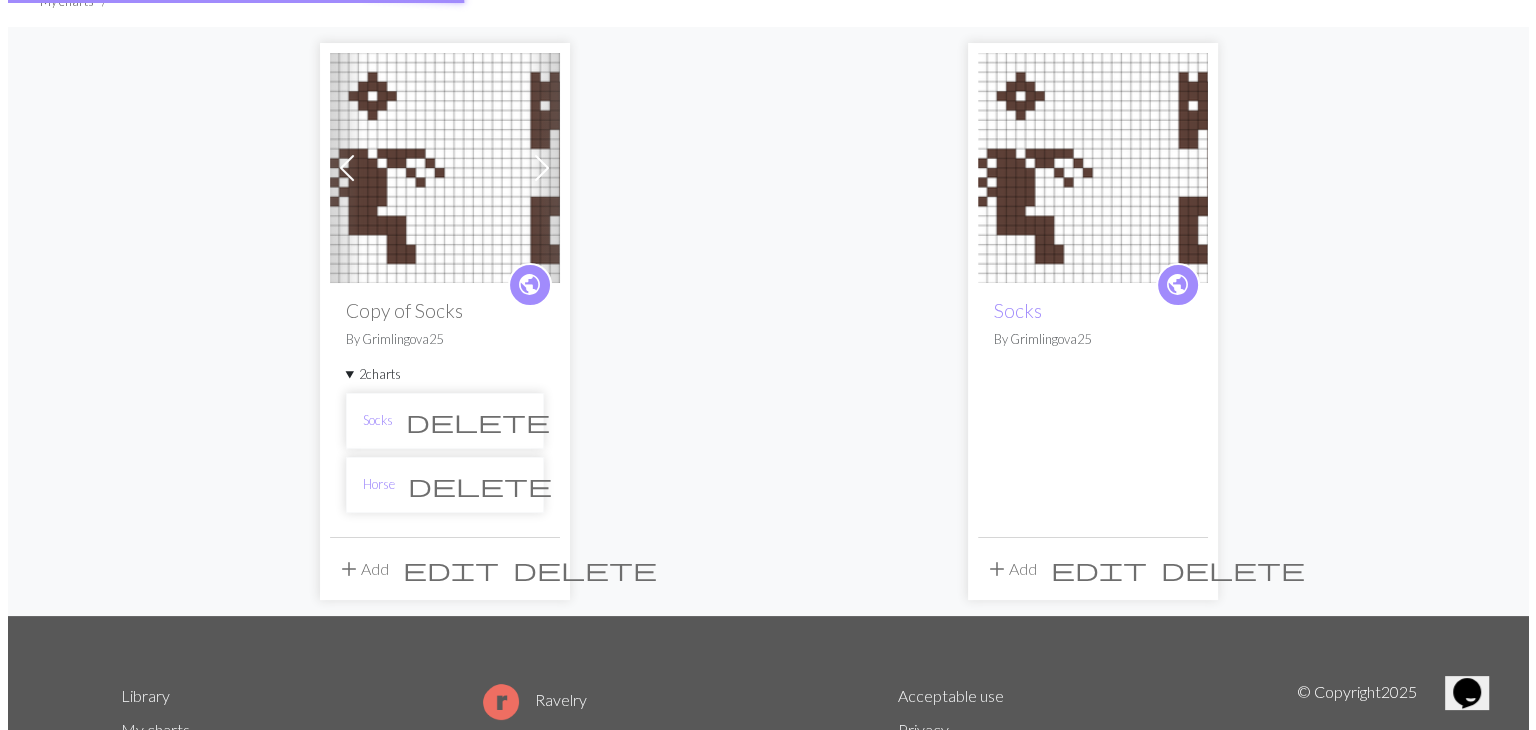 scroll, scrollTop: 0, scrollLeft: 0, axis: both 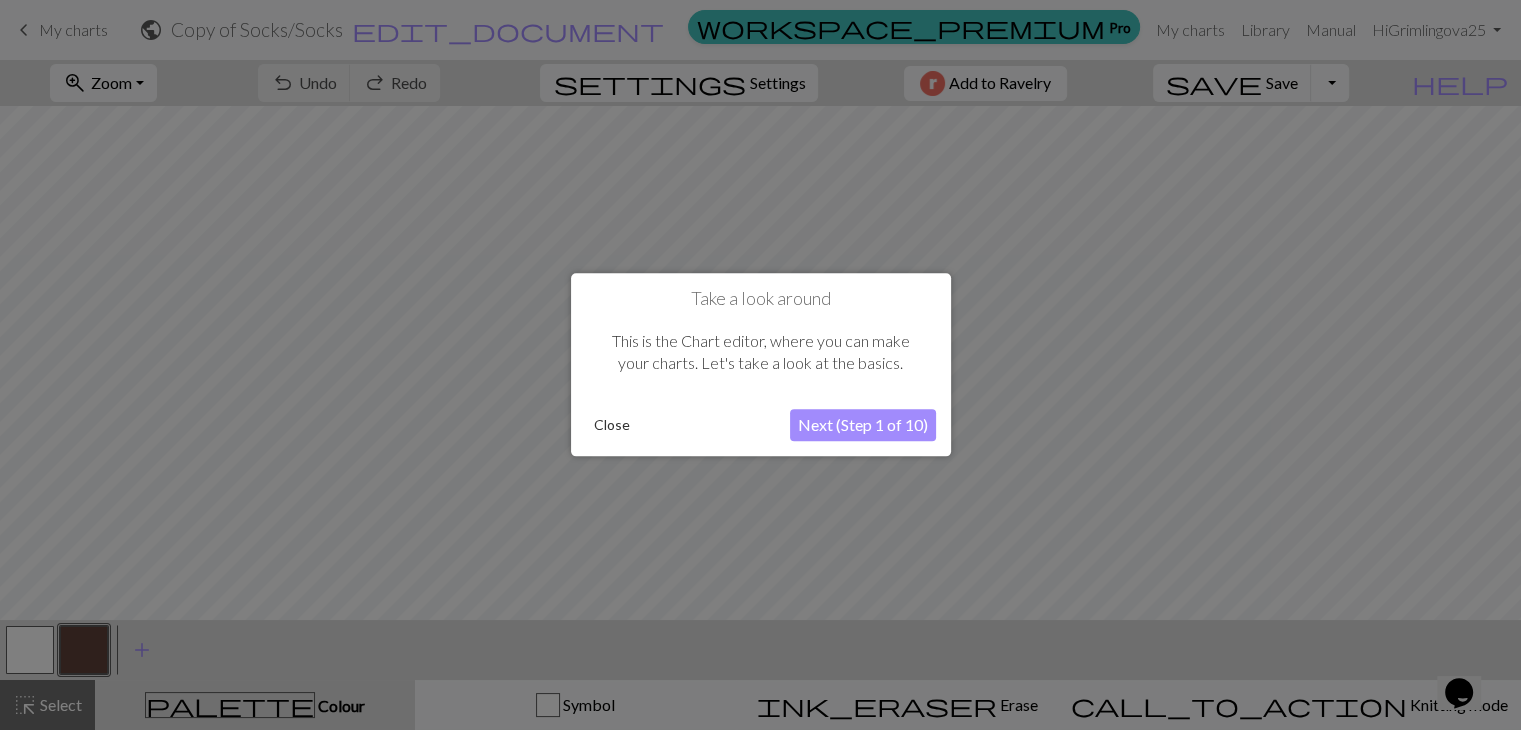 click on "Close" at bounding box center [612, 426] 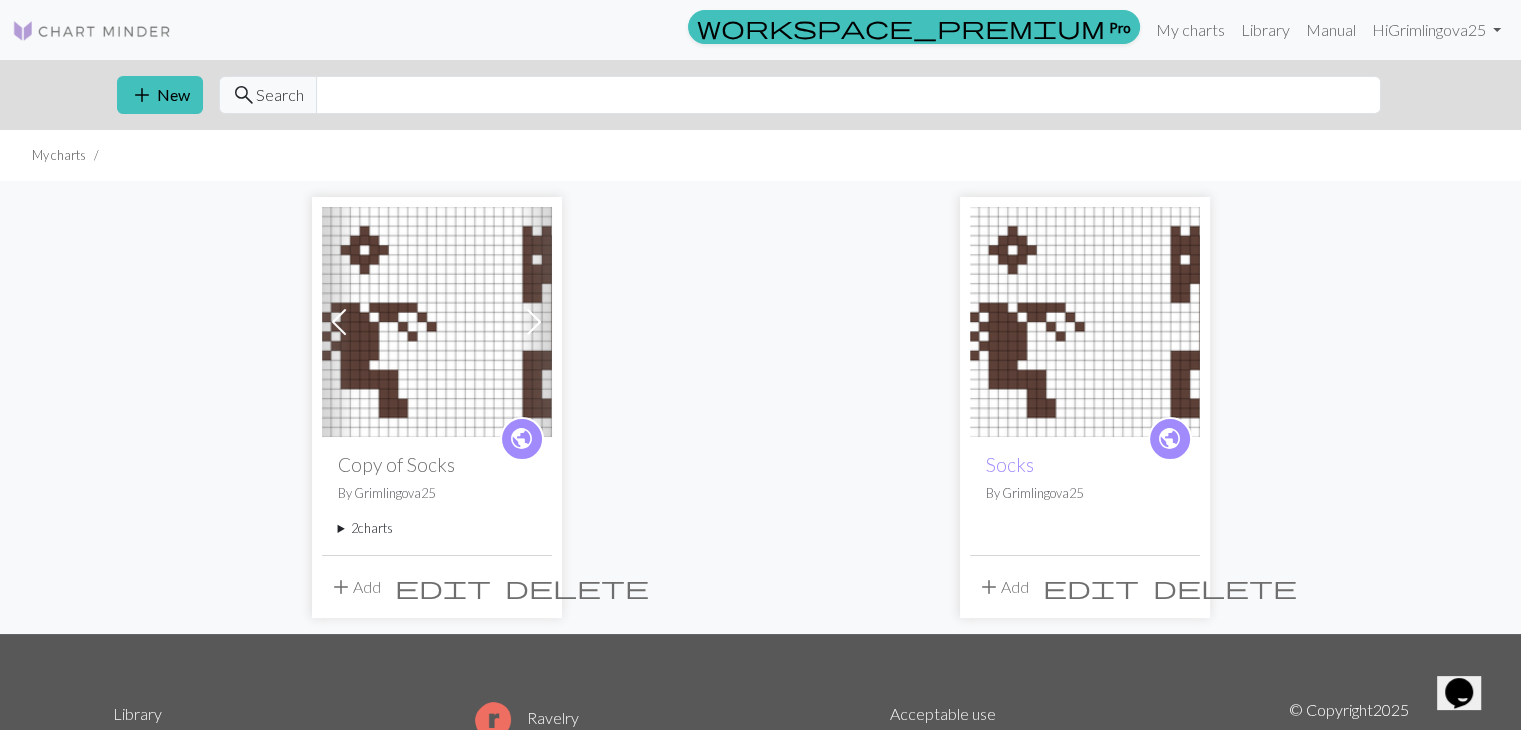 click on "2  charts" at bounding box center (437, 528) 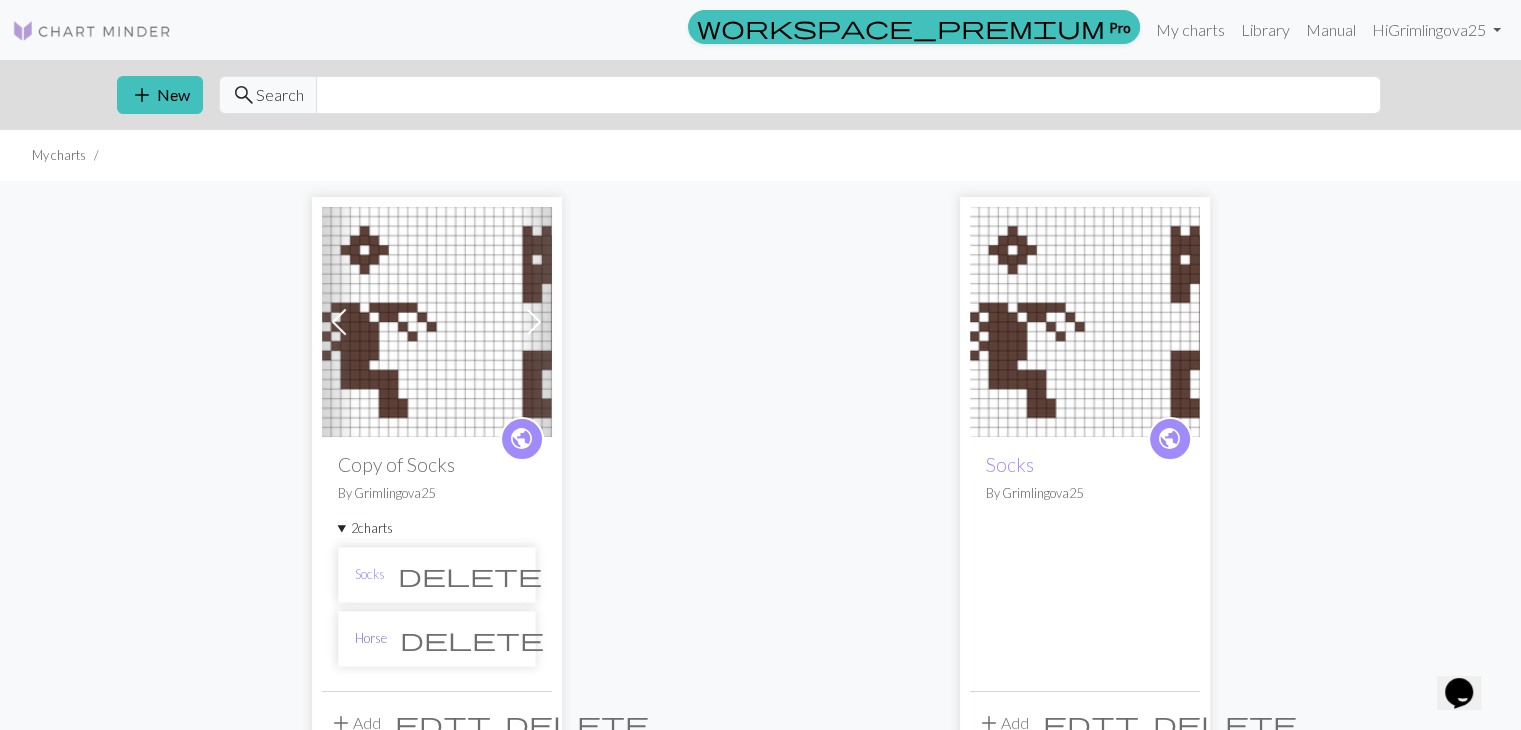 click on "Horse" at bounding box center (371, 638) 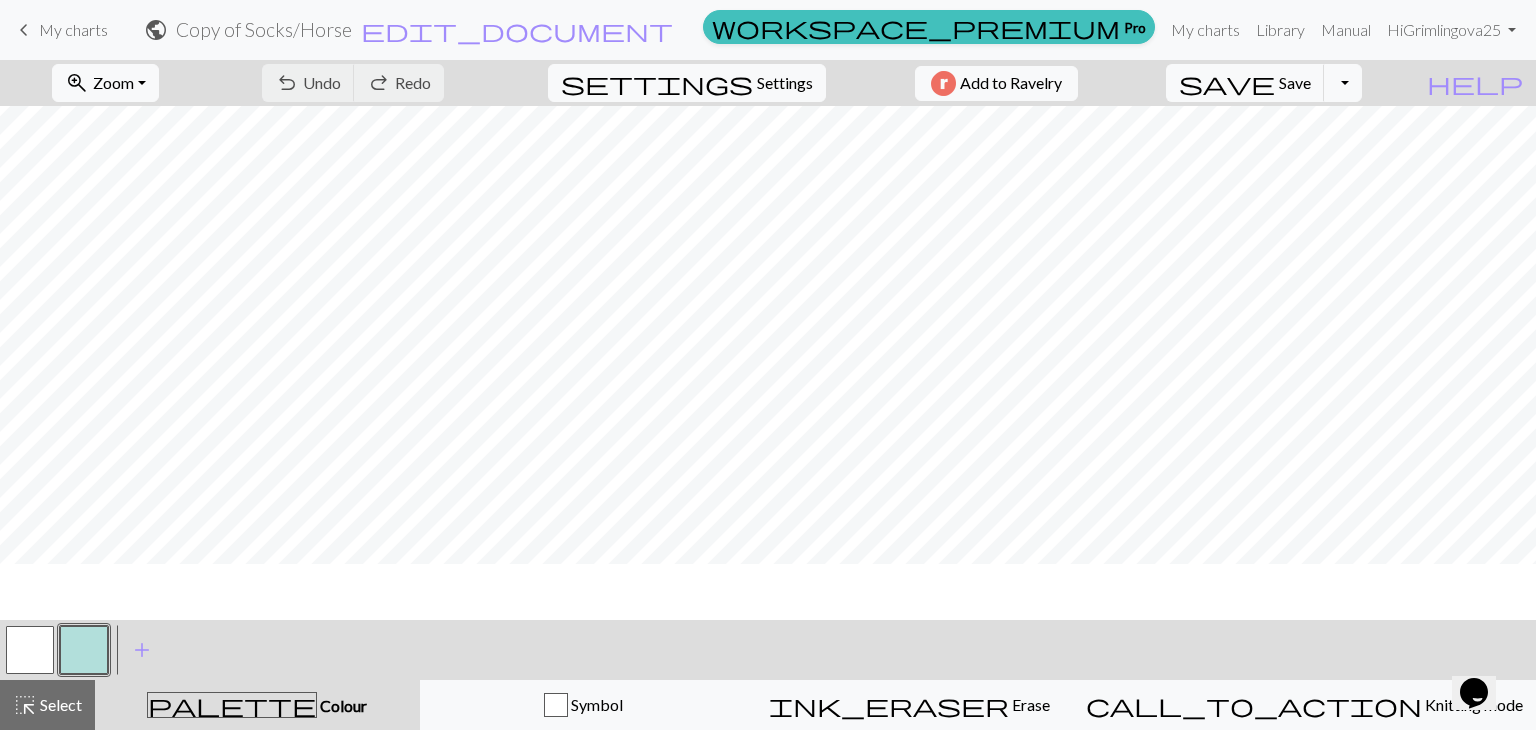 scroll, scrollTop: 0, scrollLeft: 0, axis: both 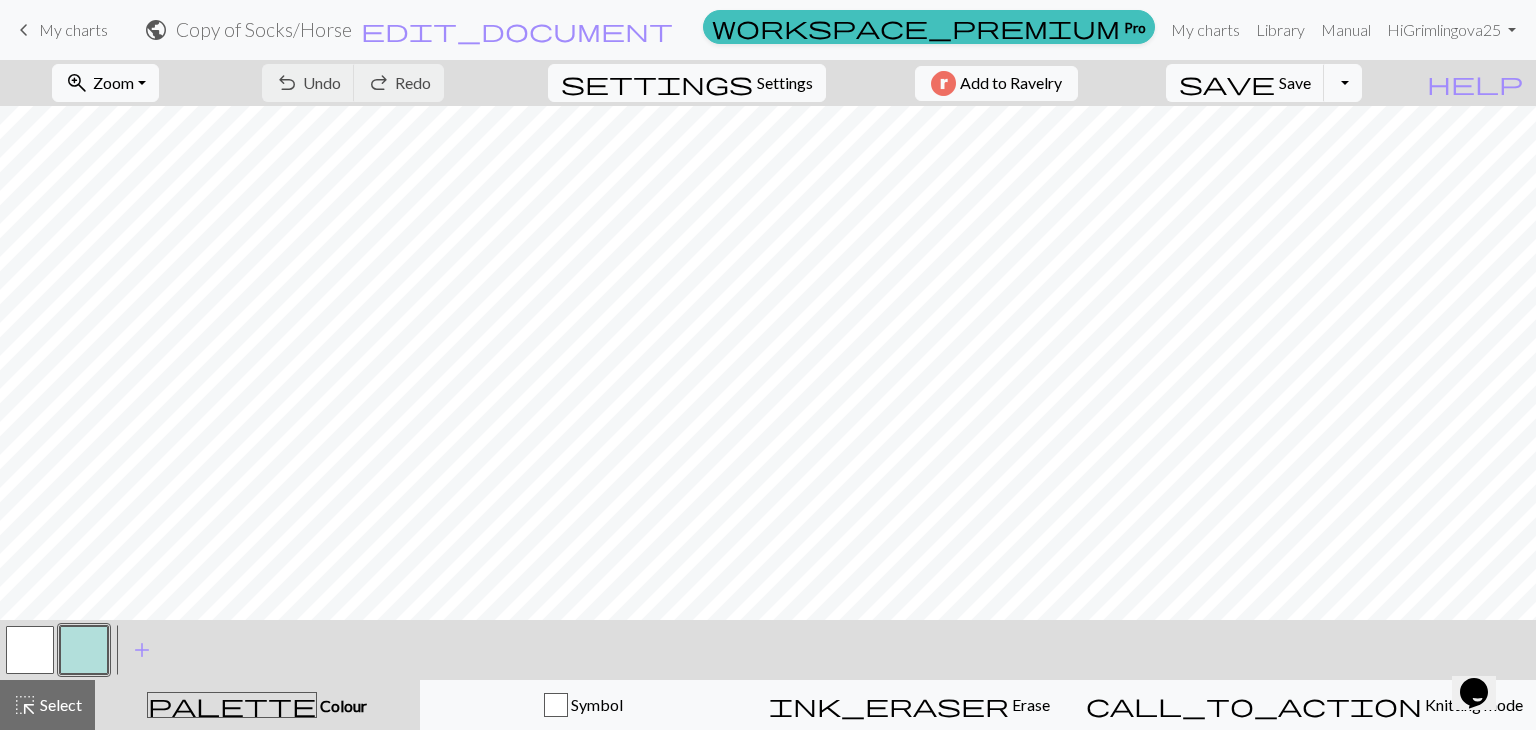 click on "keyboard_arrow_left" at bounding box center [24, 30] 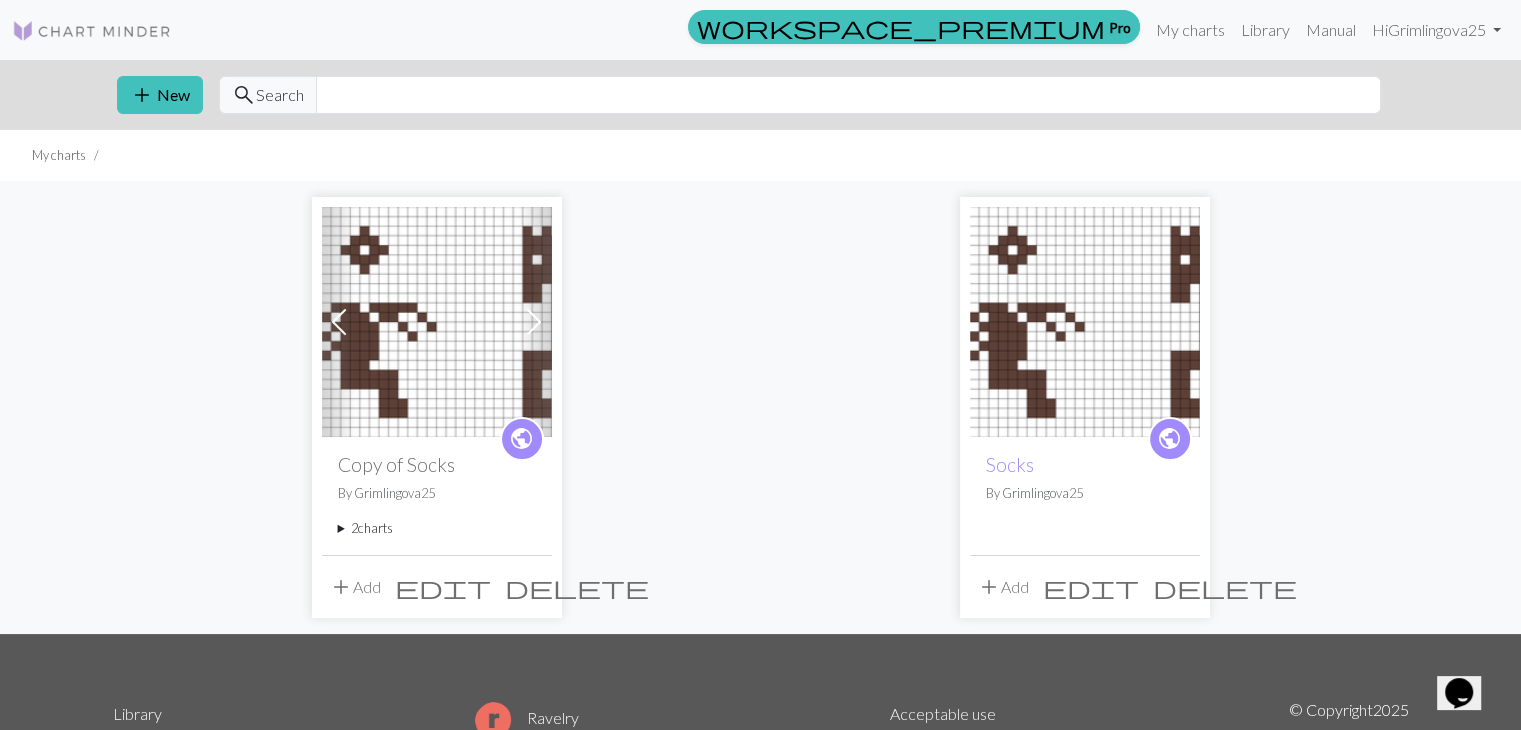 click on "2  charts" at bounding box center [437, 528] 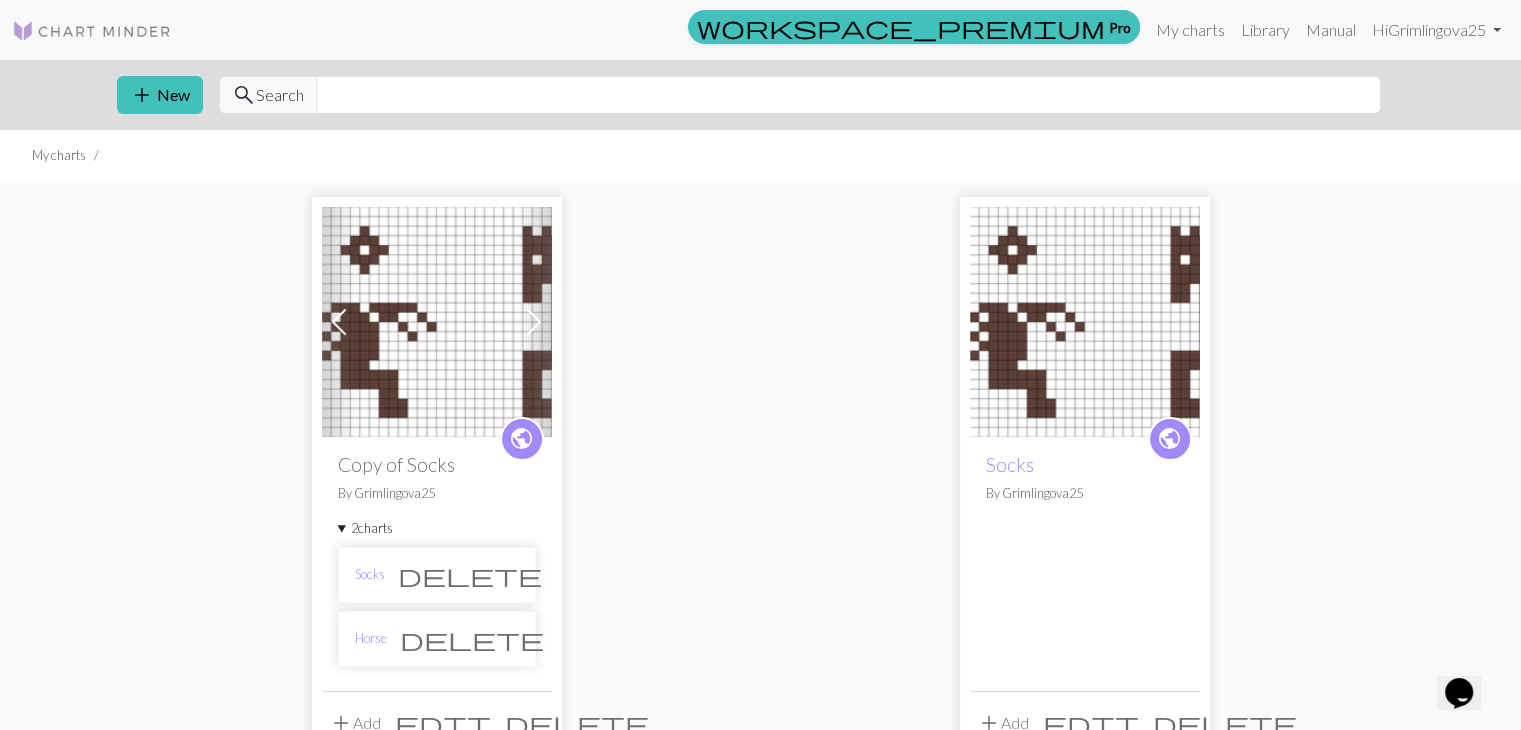 click on "delete" at bounding box center (472, 639) 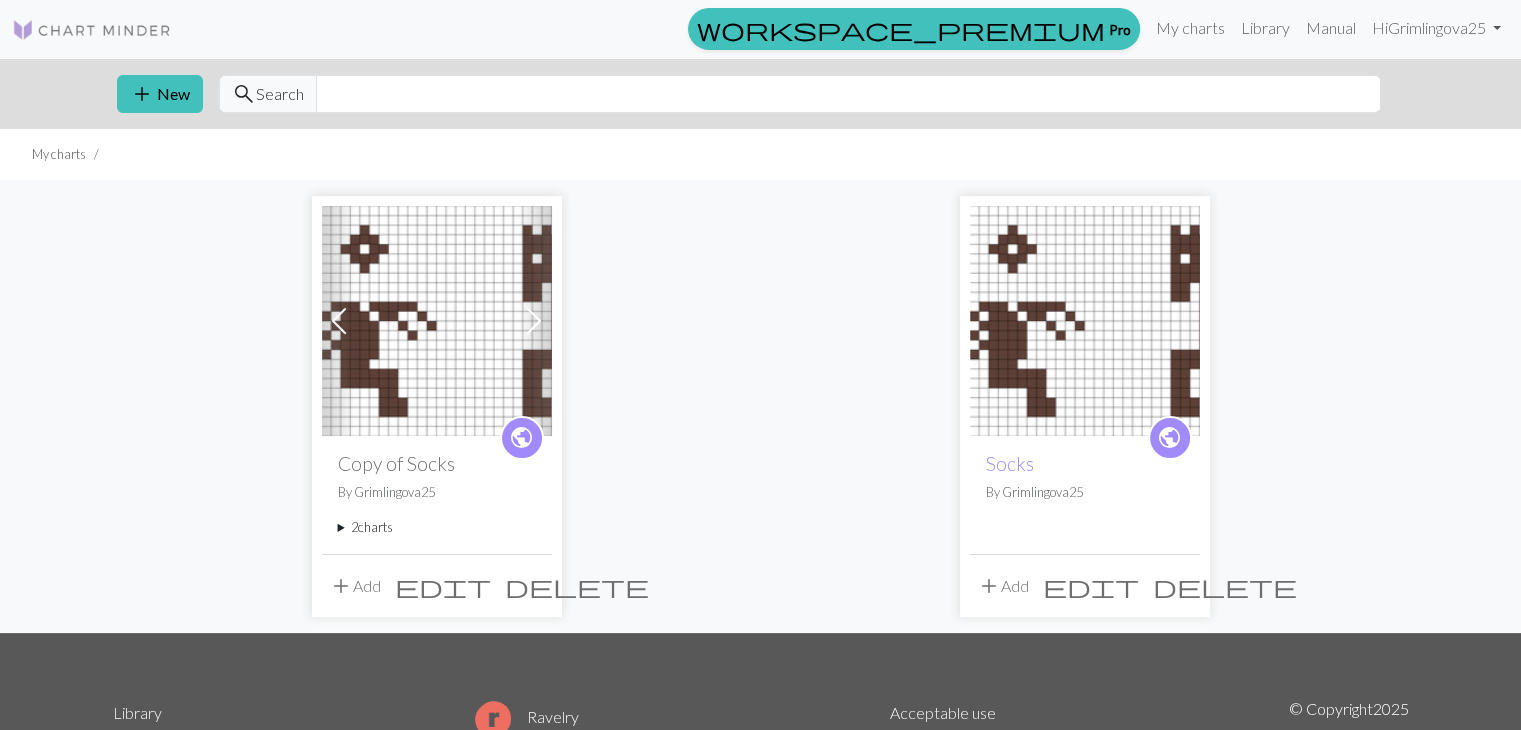 scroll, scrollTop: 154, scrollLeft: 0, axis: vertical 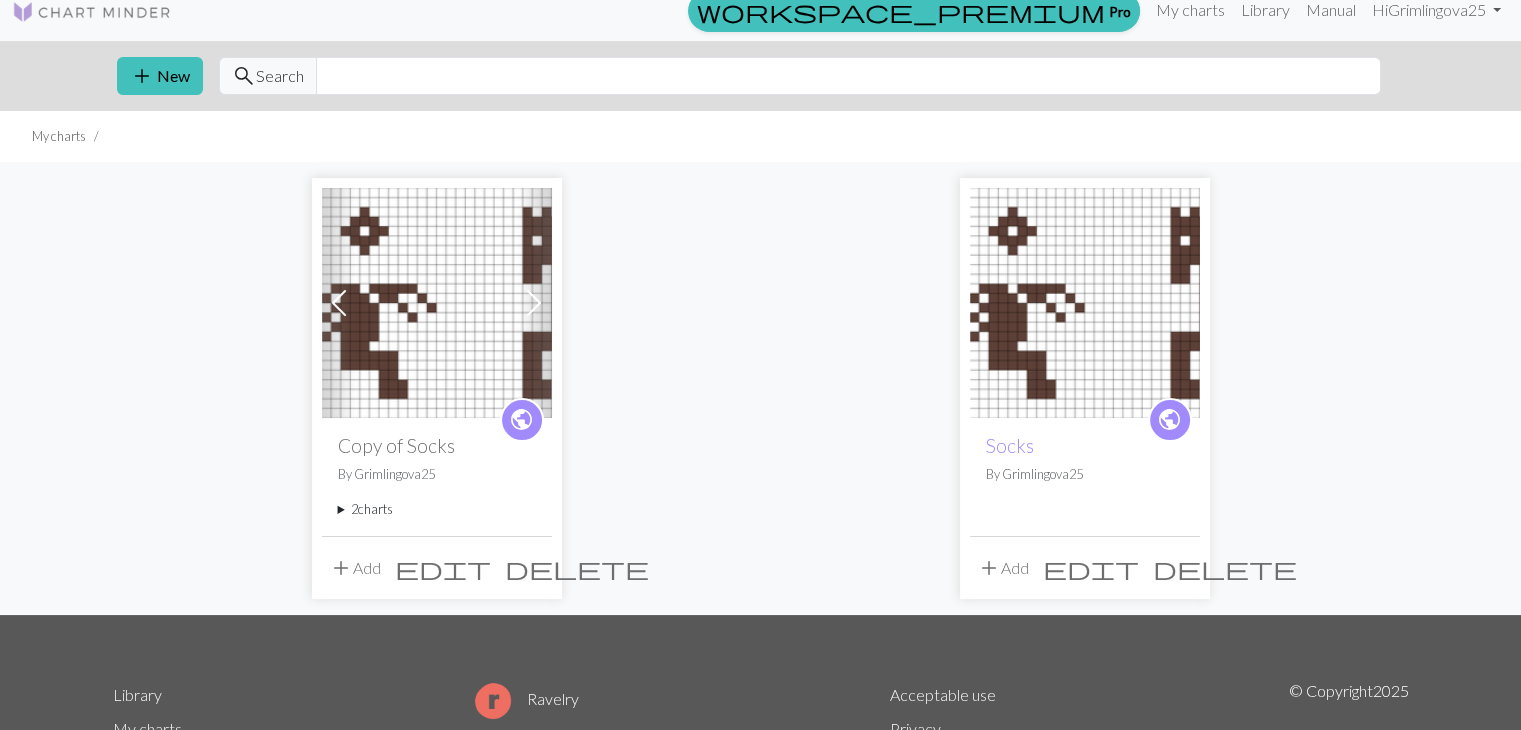 click on "delete" at bounding box center [577, 568] 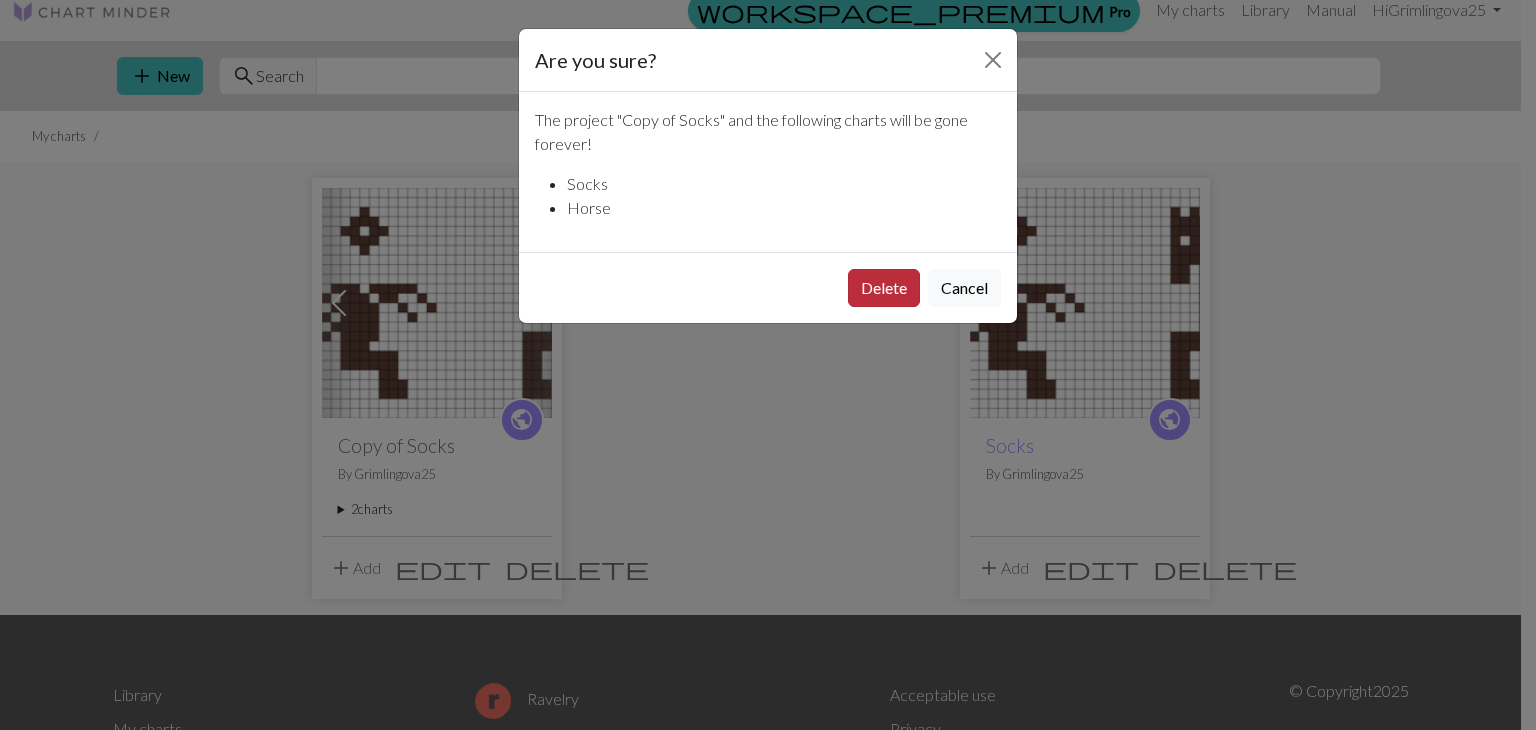 click on "Delete" at bounding box center (884, 288) 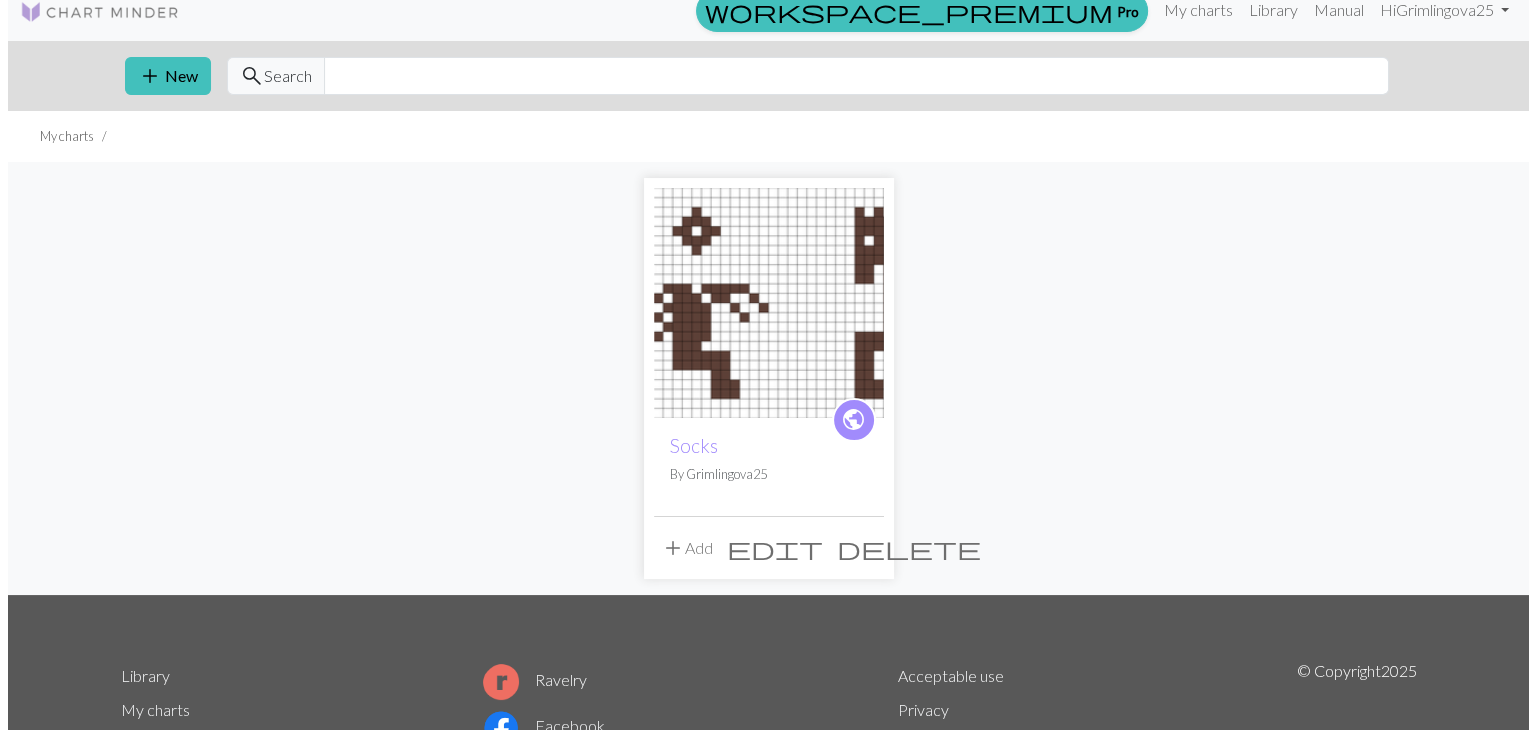 scroll, scrollTop: 19, scrollLeft: 0, axis: vertical 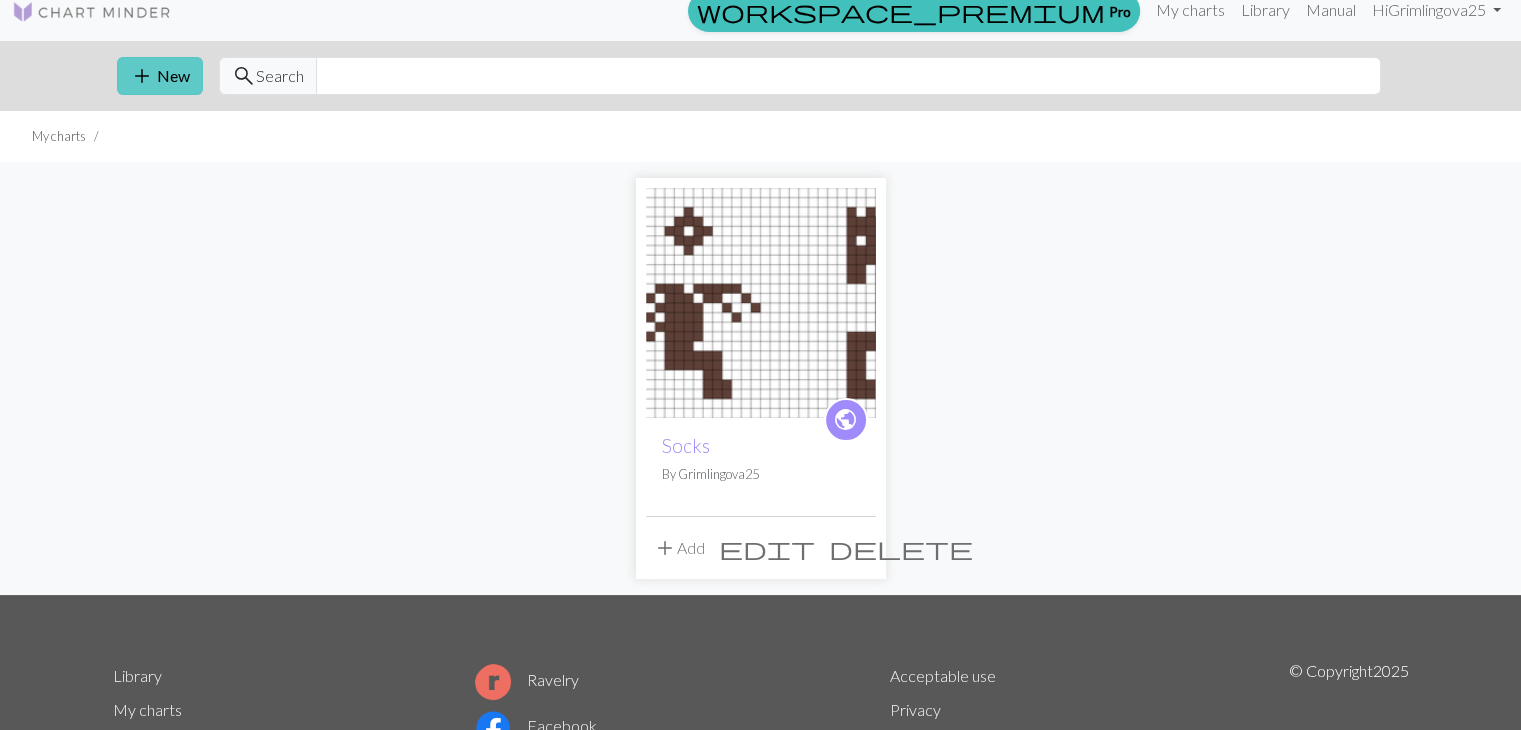 click on "add" at bounding box center [142, 76] 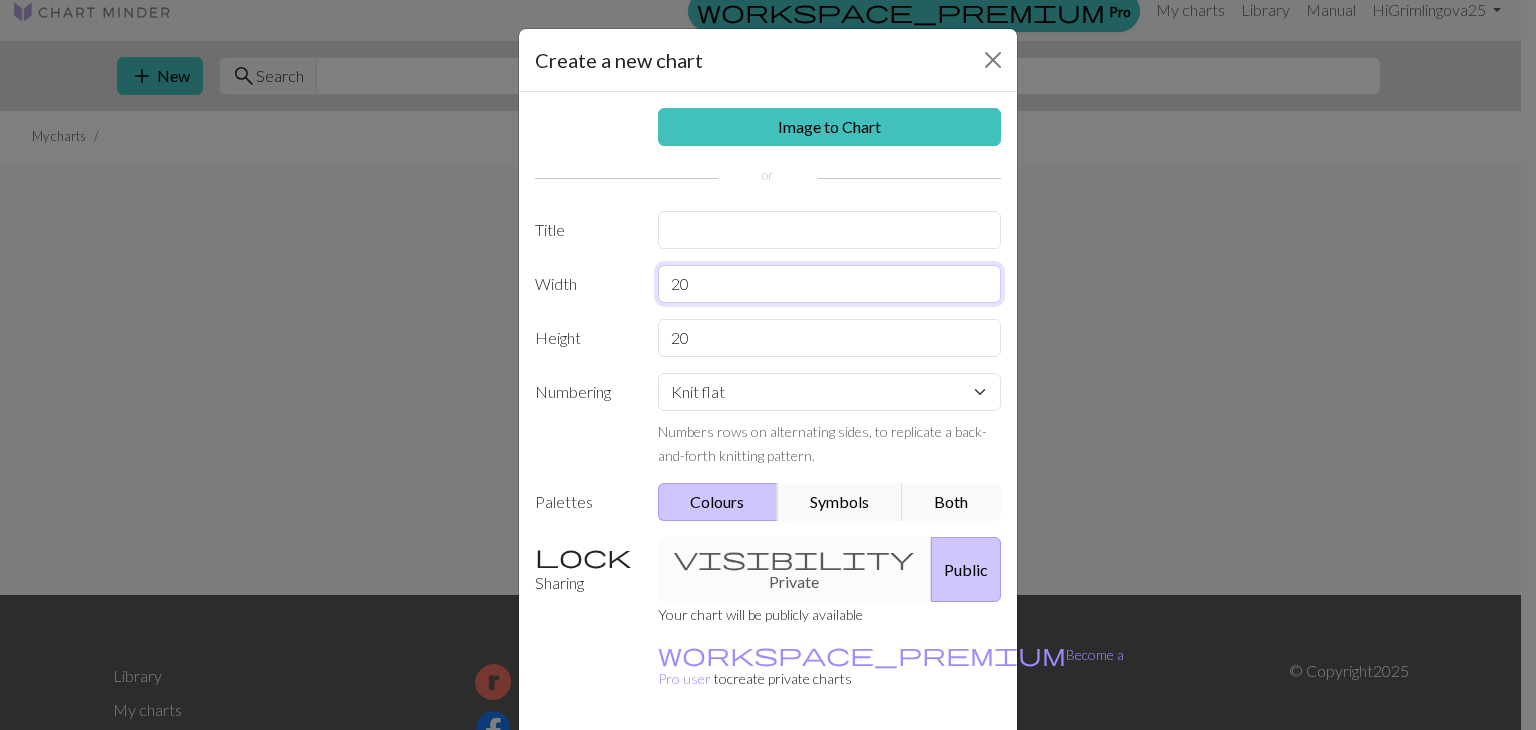 click on "20" at bounding box center (830, 284) 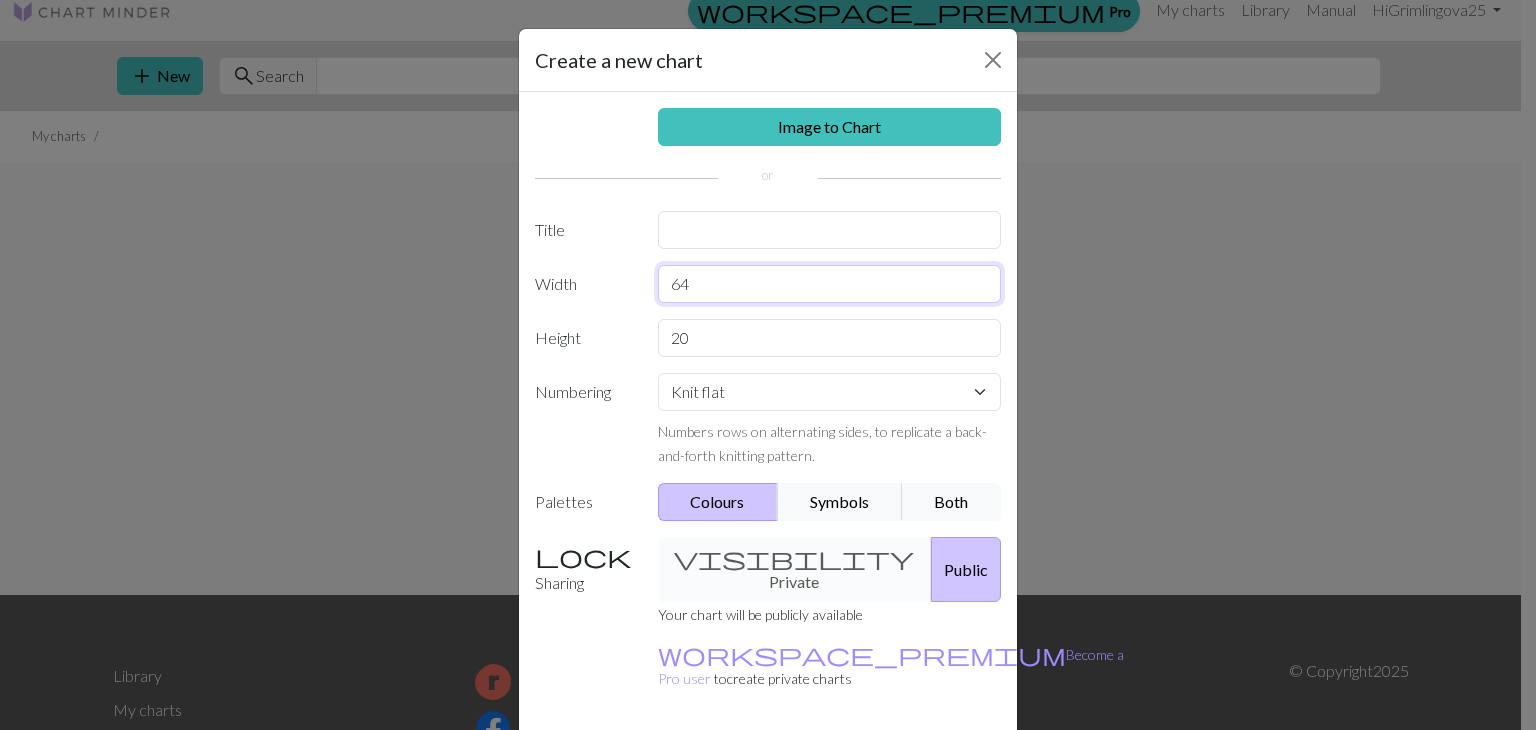 type on "64" 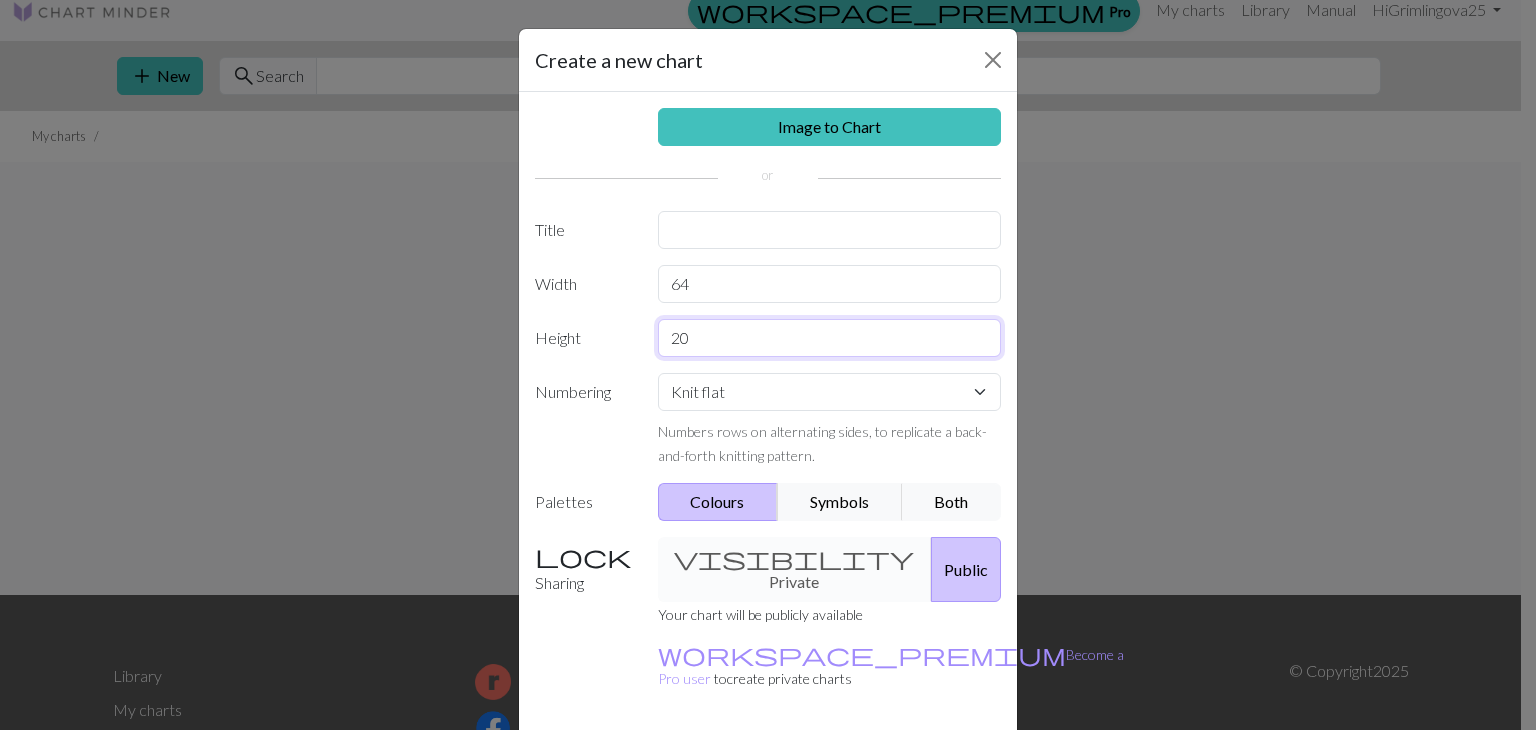 click on "20" at bounding box center [830, 338] 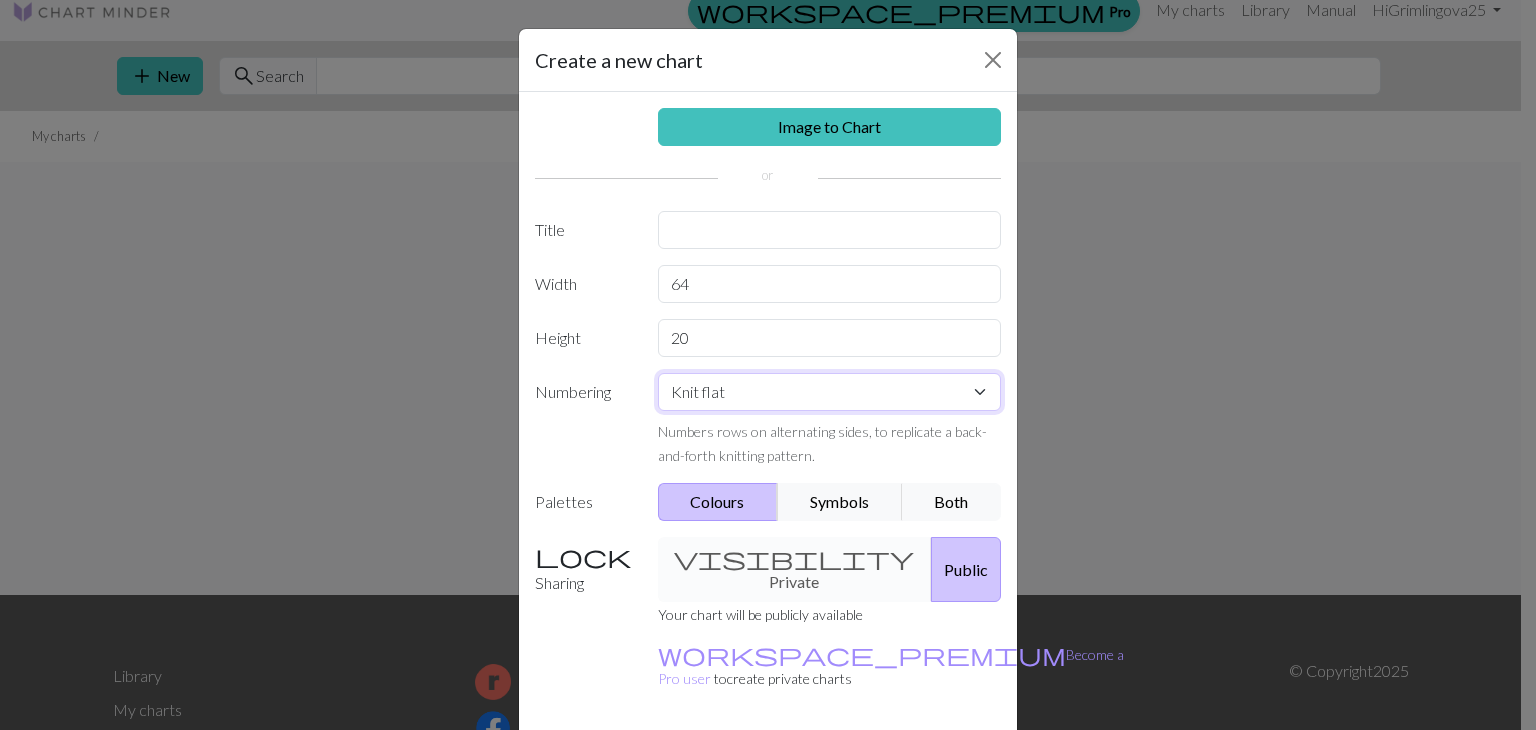 click on "Knit flat Knit in the round Lace knitting Cross stitch" at bounding box center (830, 392) 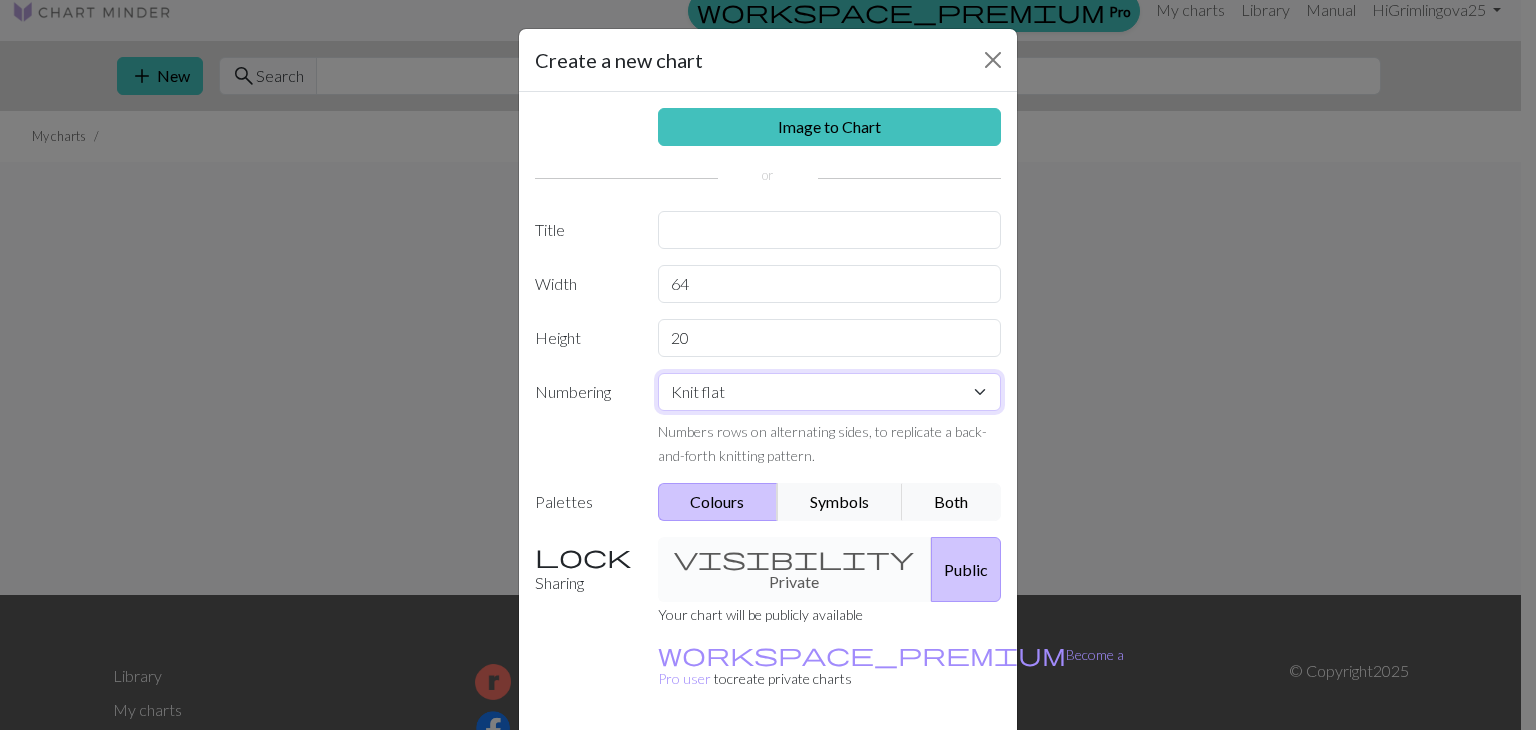 select on "round" 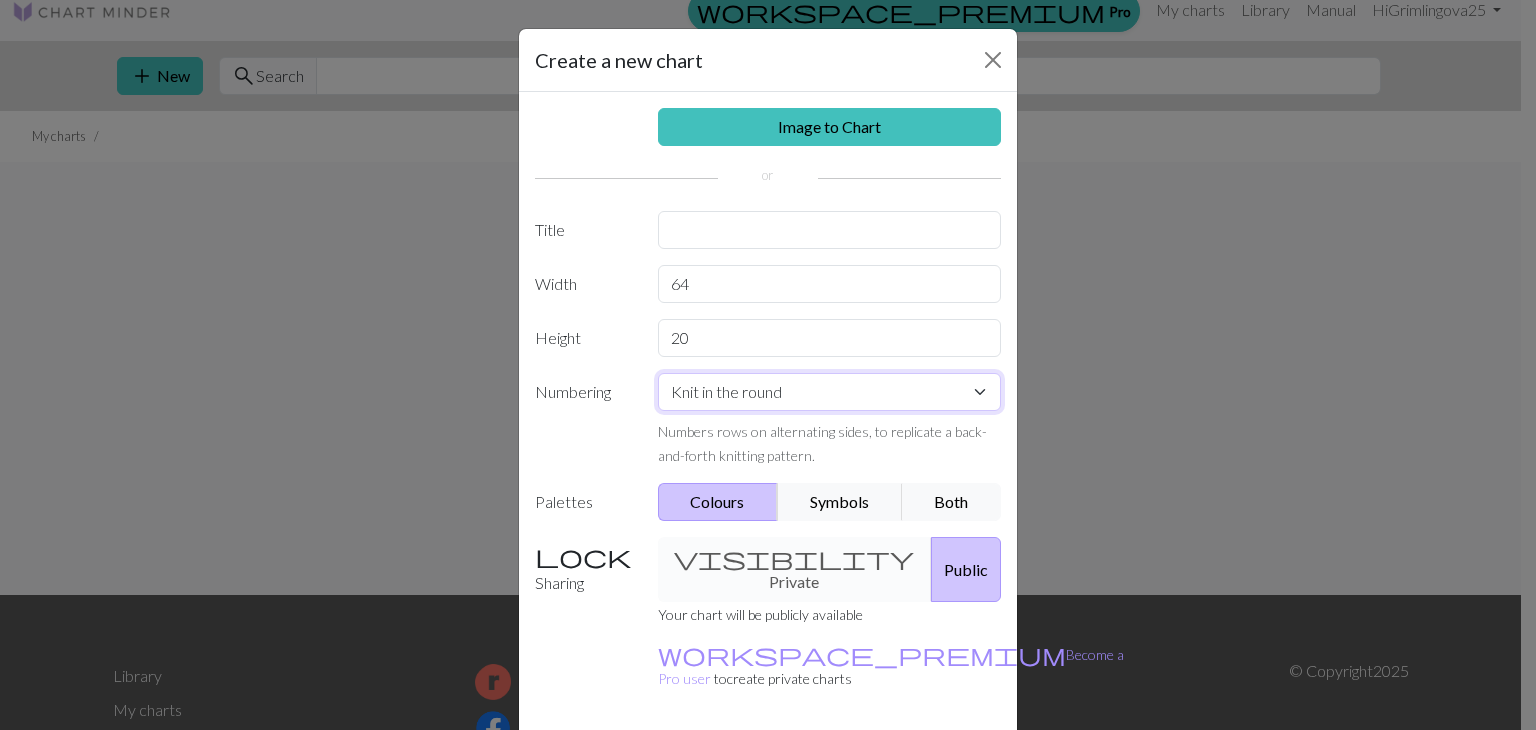 click on "Knit flat Knit in the round Lace knitting Cross stitch" at bounding box center (830, 392) 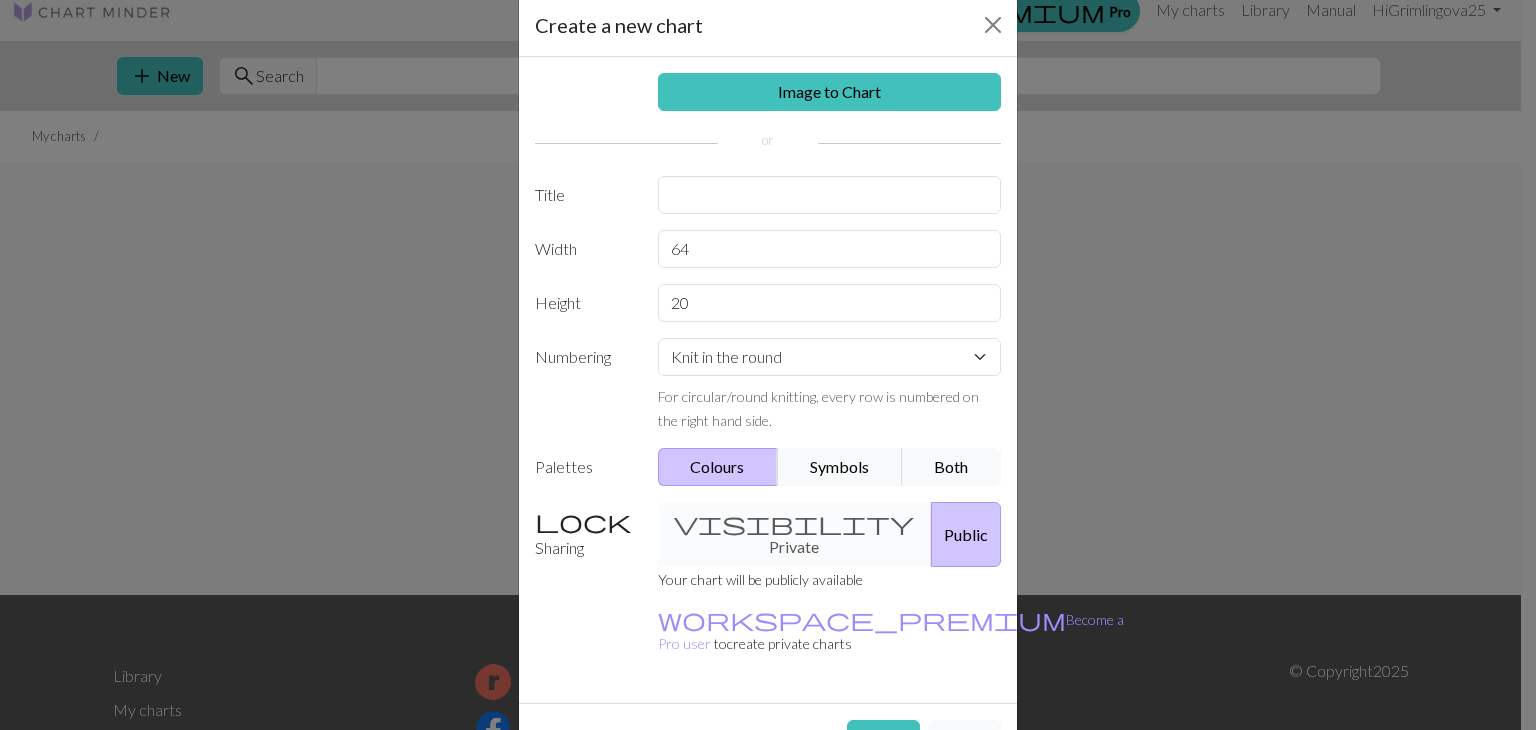 scroll, scrollTop: 58, scrollLeft: 0, axis: vertical 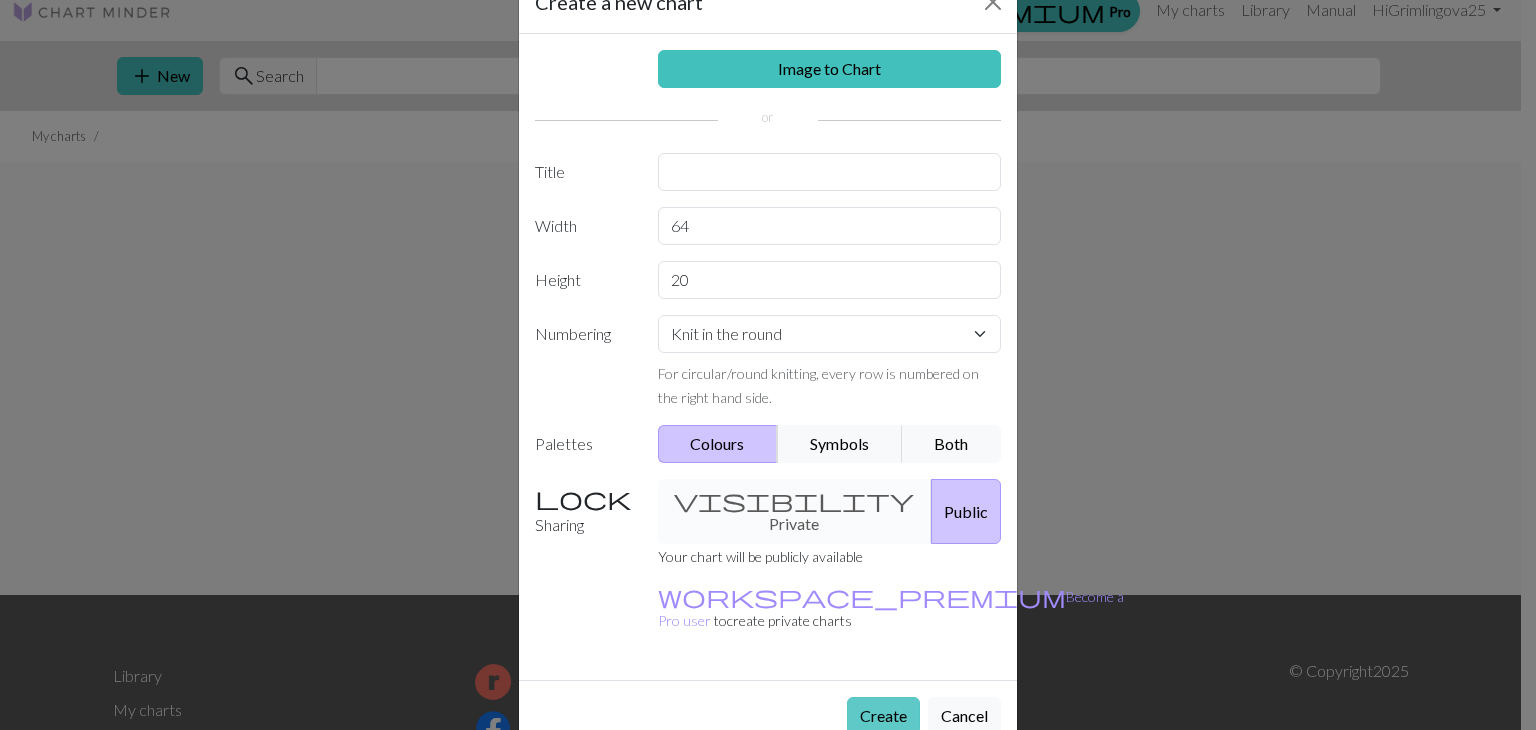 click on "Create" at bounding box center [883, 716] 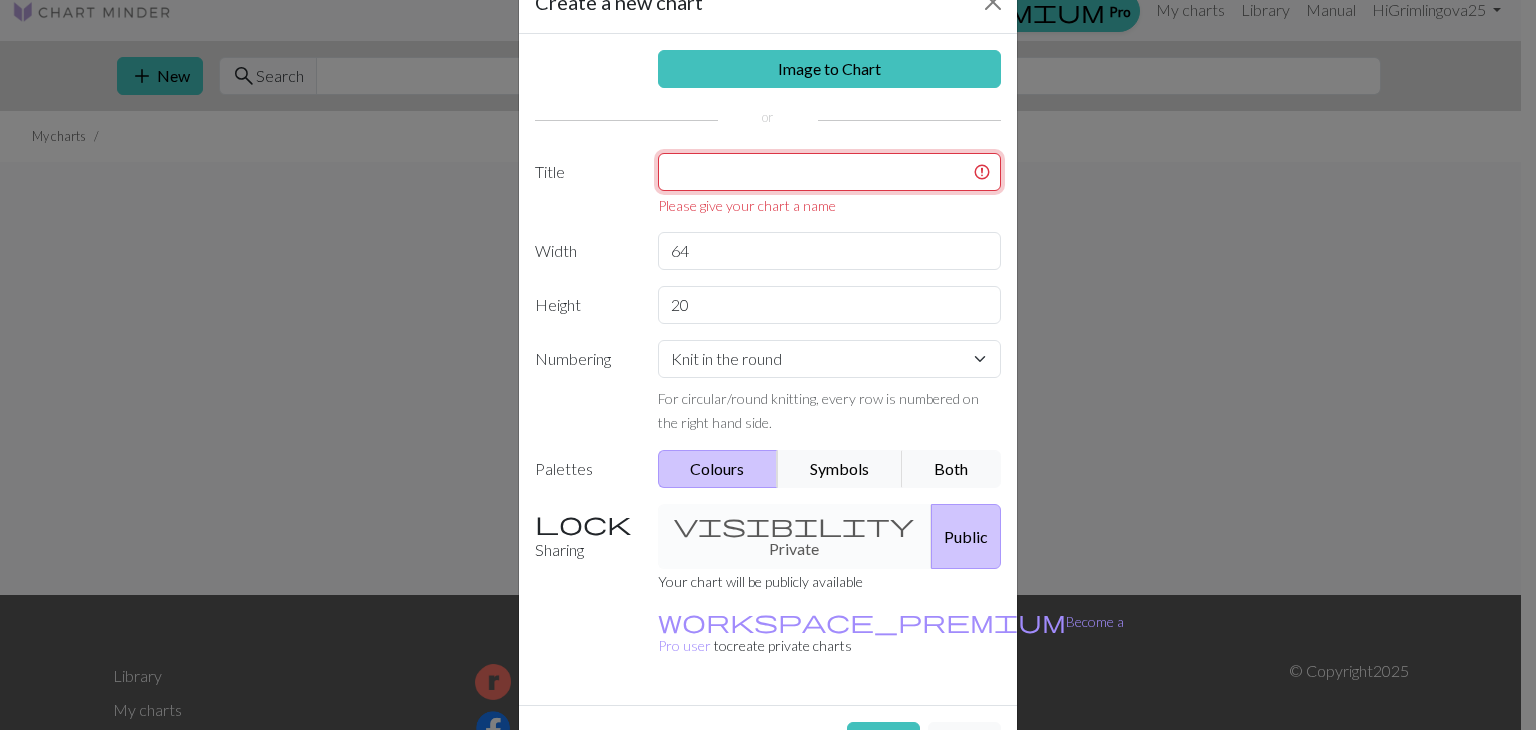 click at bounding box center [830, 172] 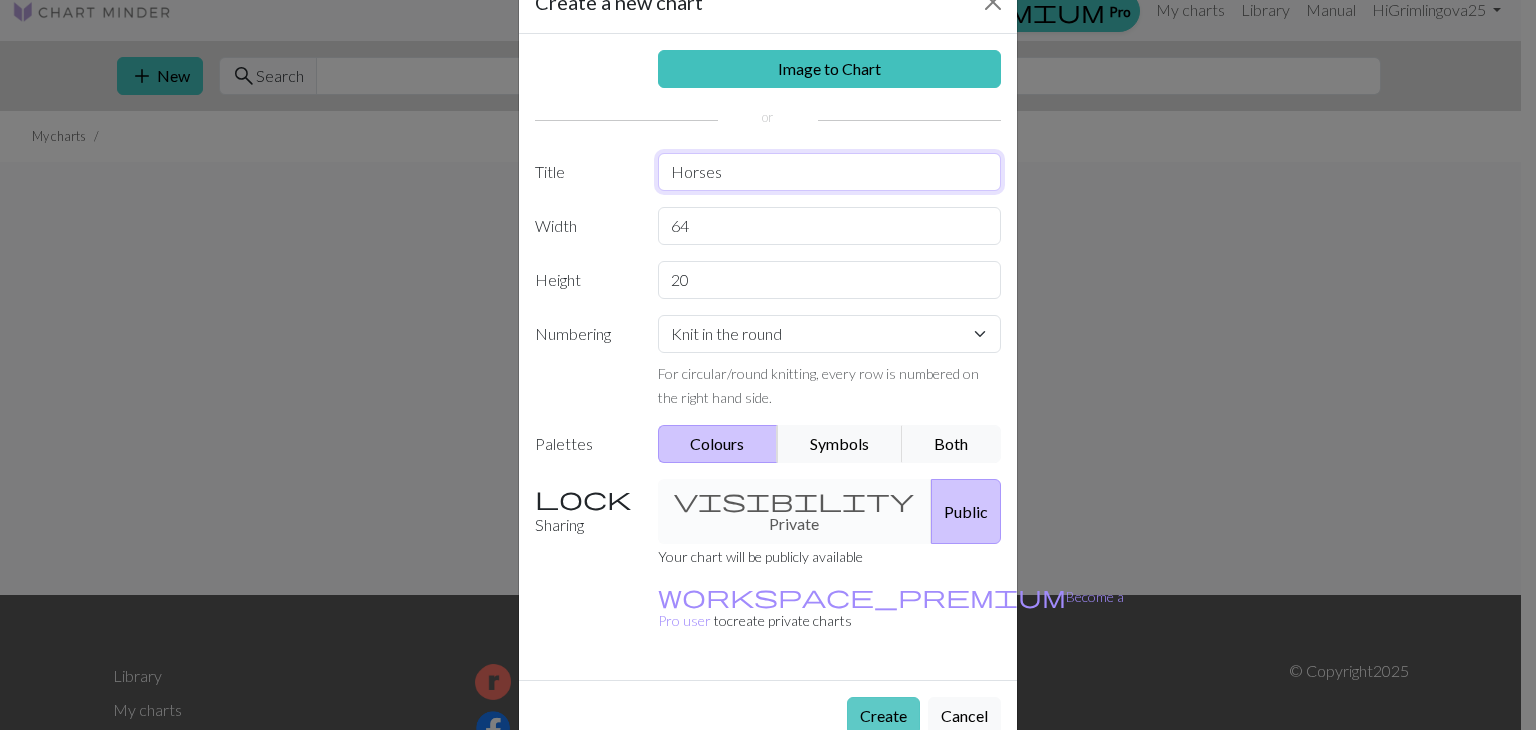 type on "Horses" 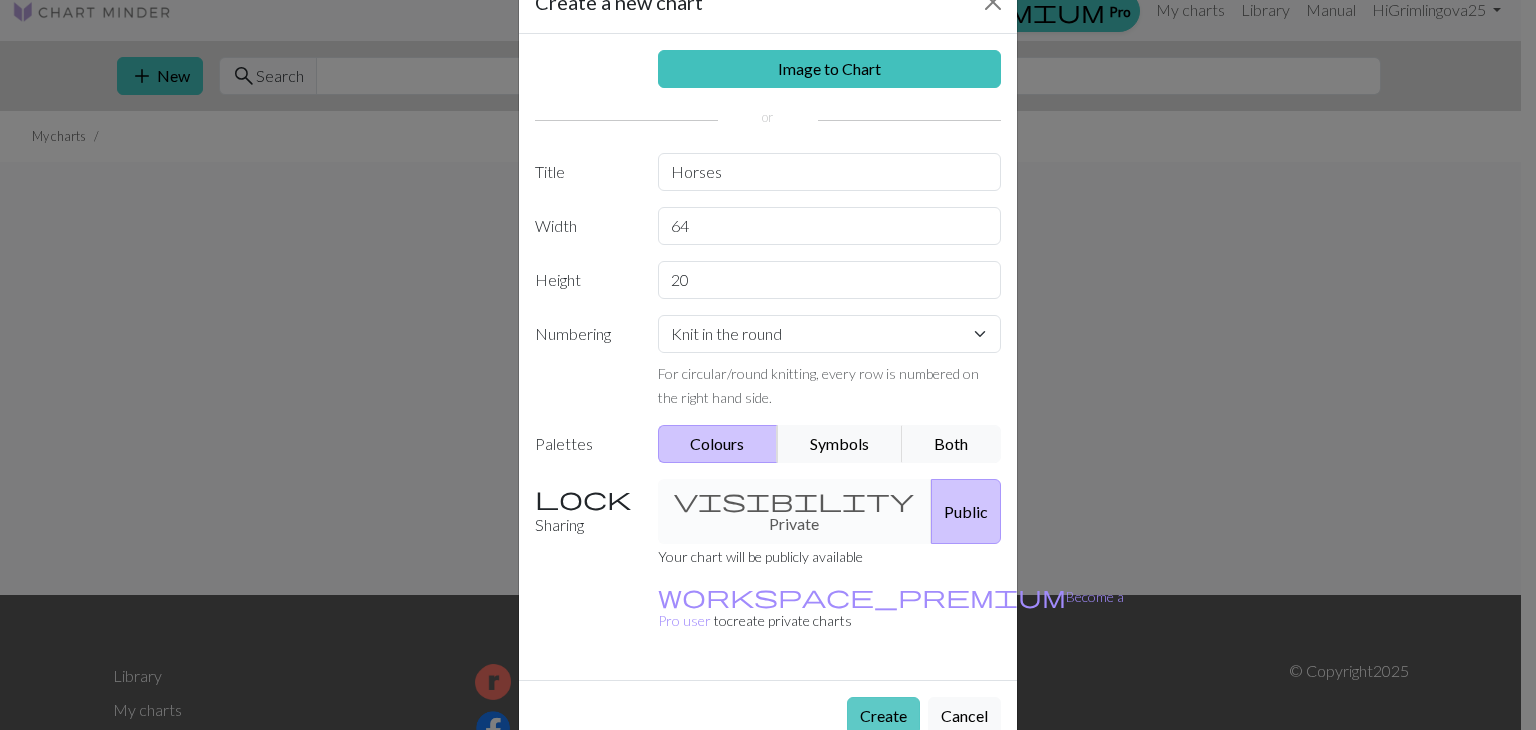 click on "Create" at bounding box center [883, 716] 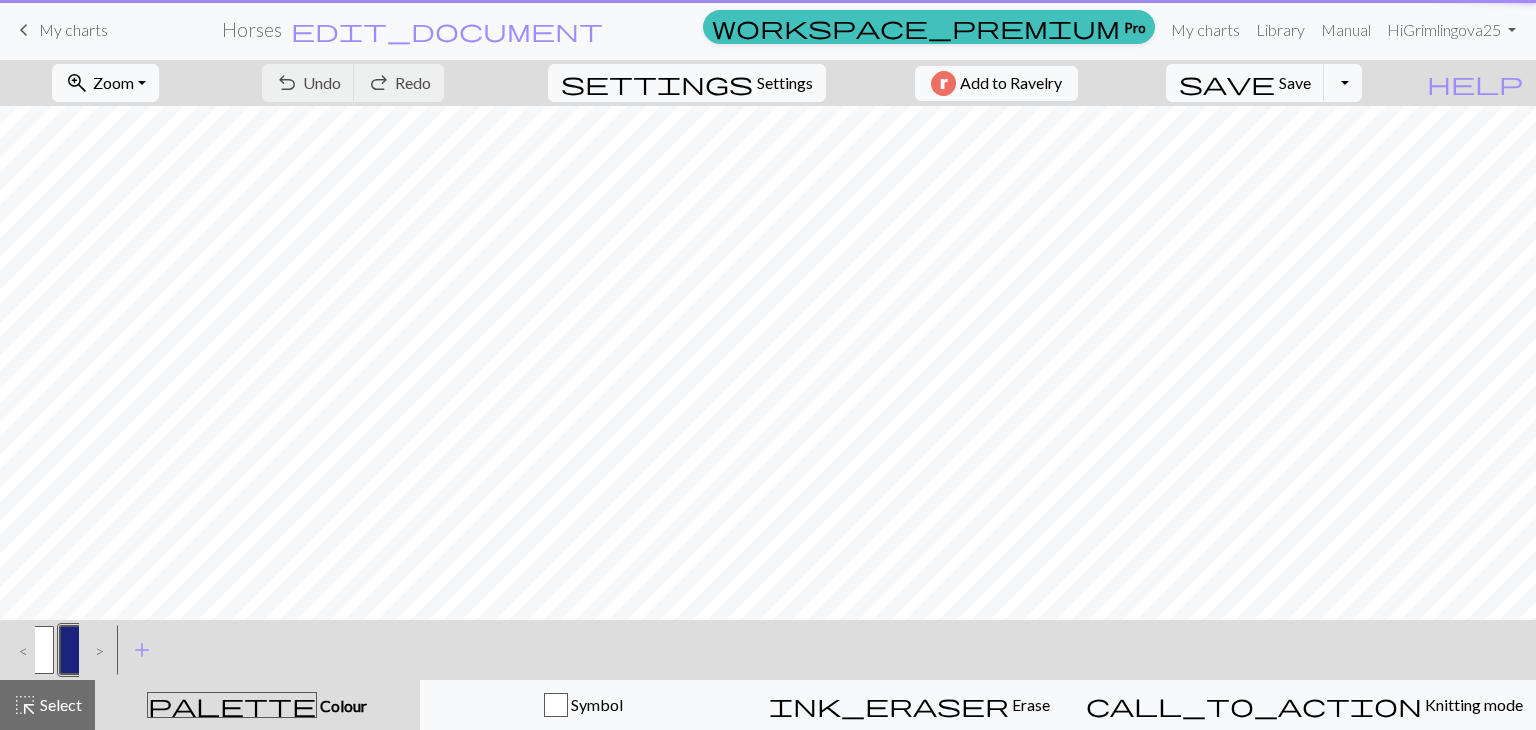scroll, scrollTop: 0, scrollLeft: 0, axis: both 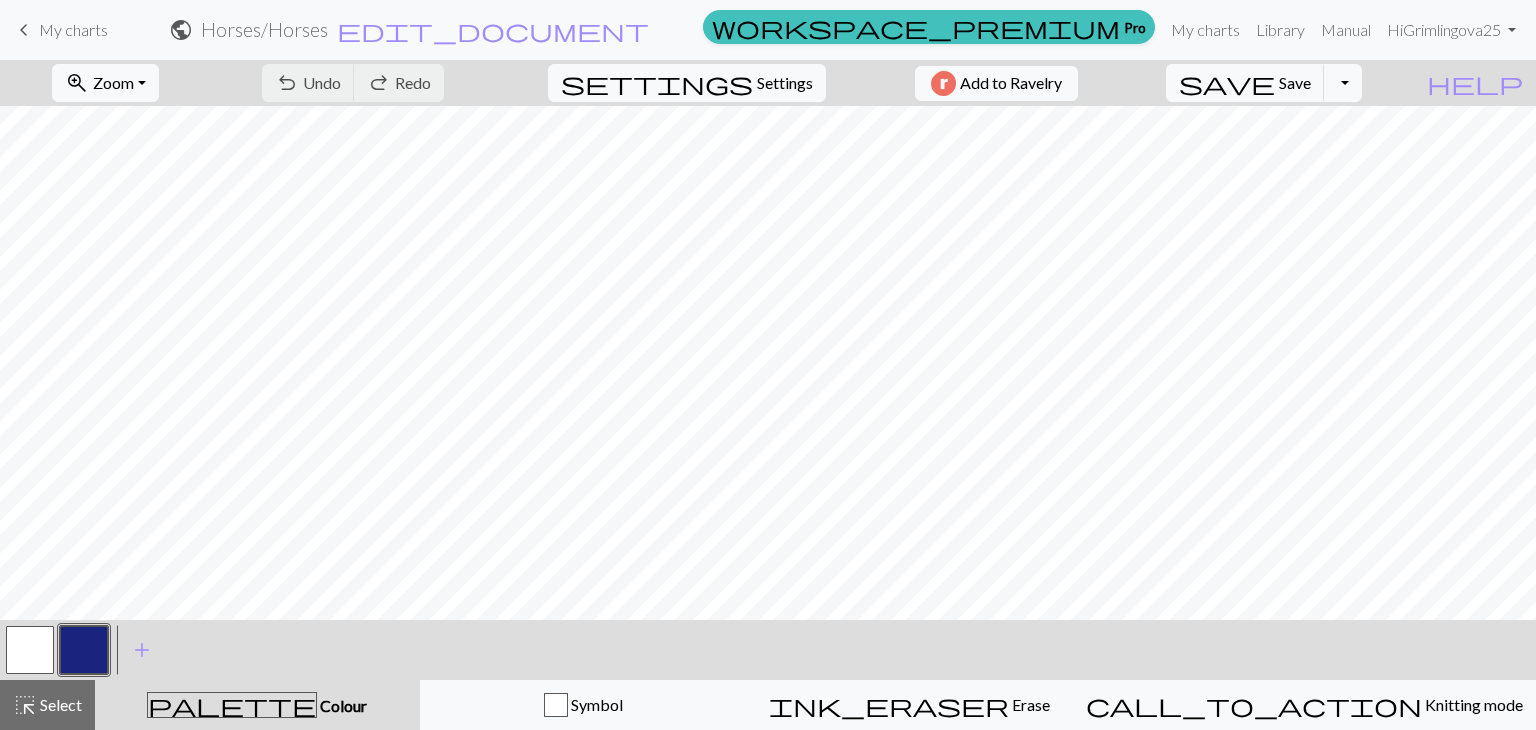 click at bounding box center (84, 650) 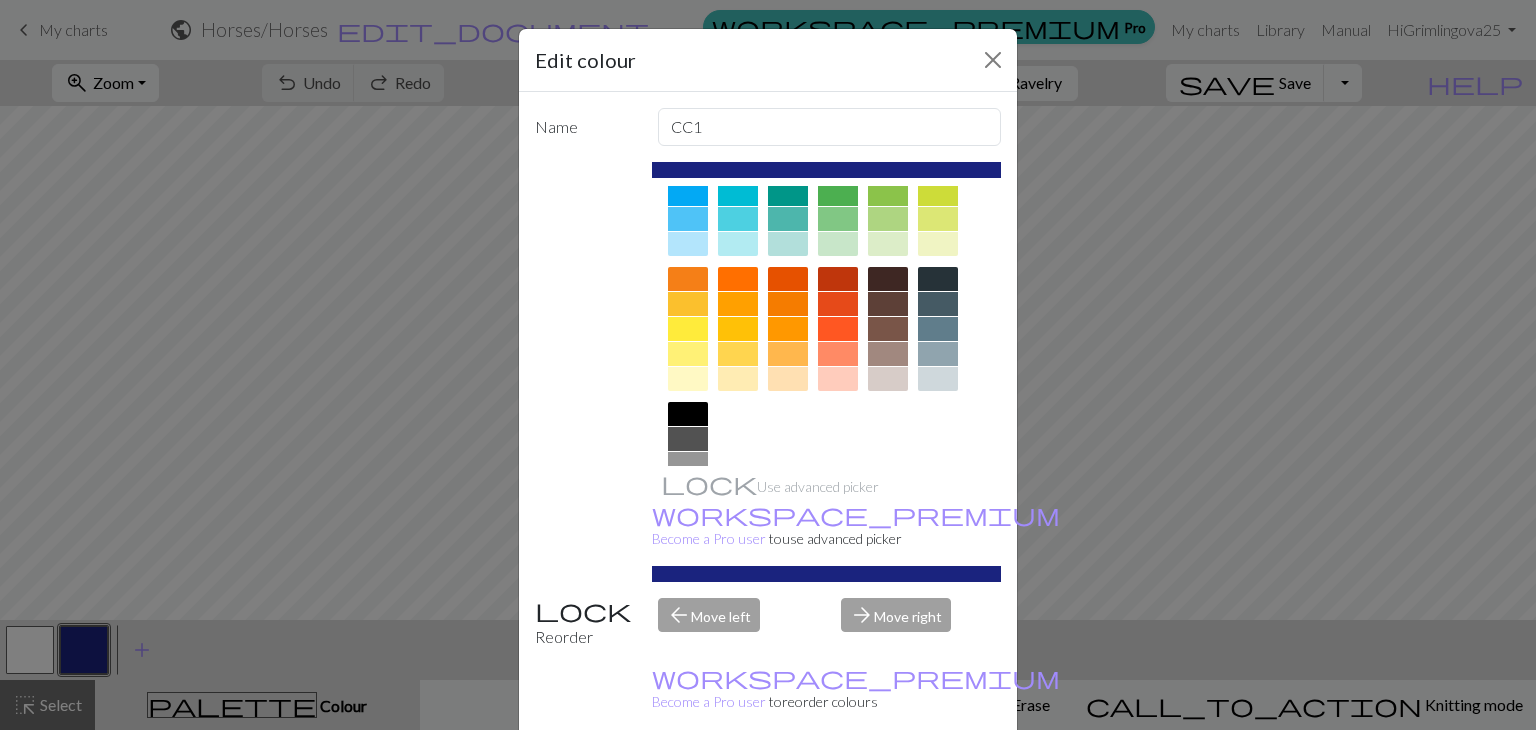 scroll, scrollTop: 187, scrollLeft: 0, axis: vertical 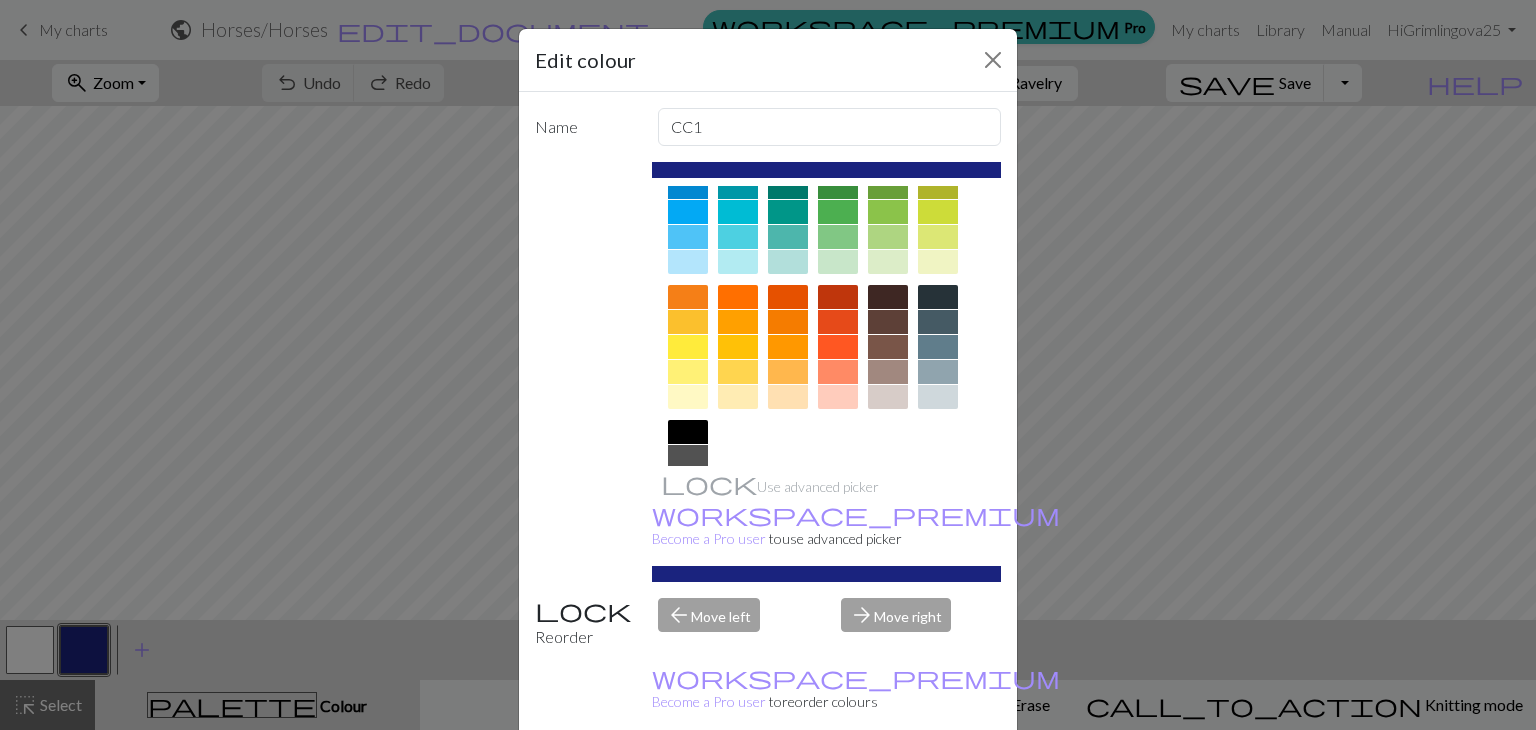 click at bounding box center (888, 322) 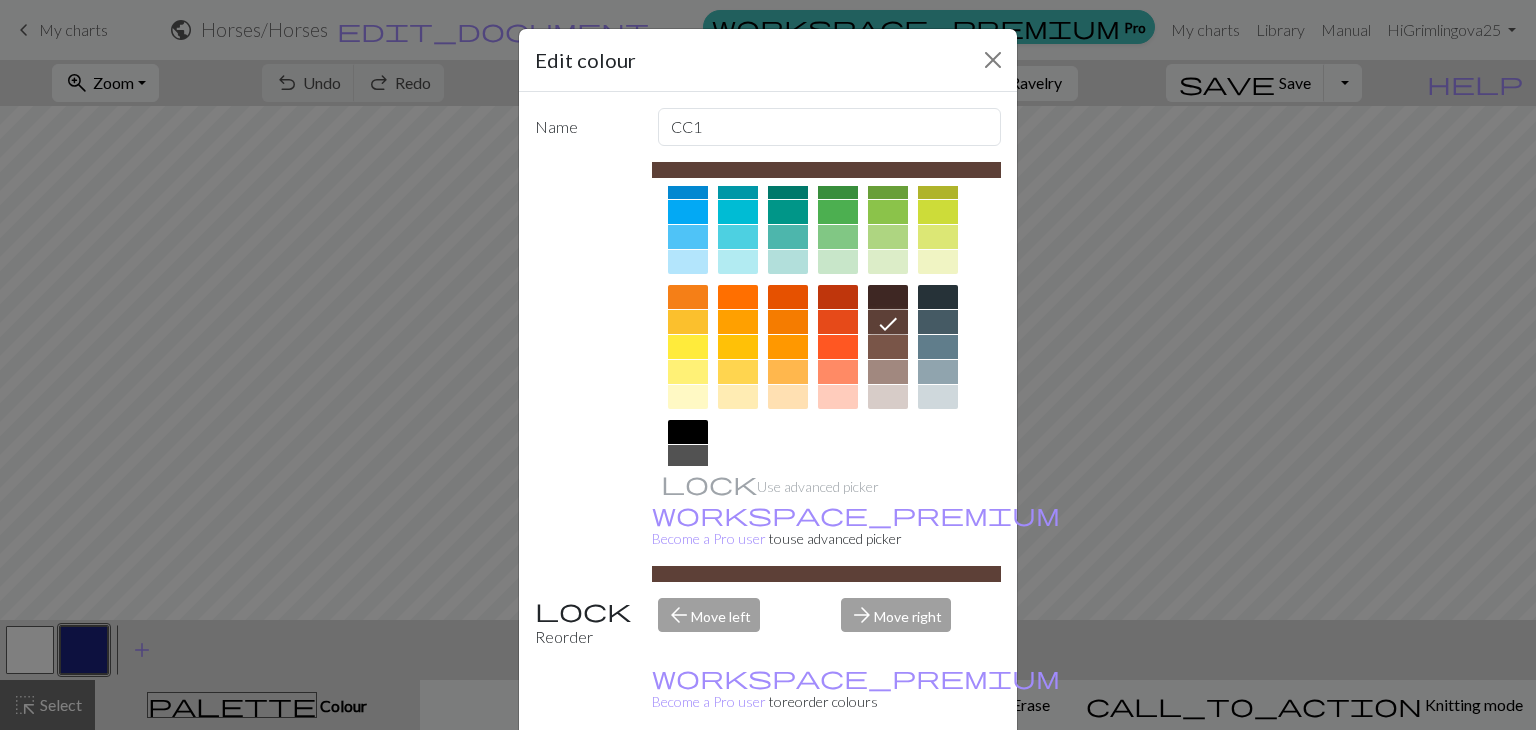 click at bounding box center [888, 297] 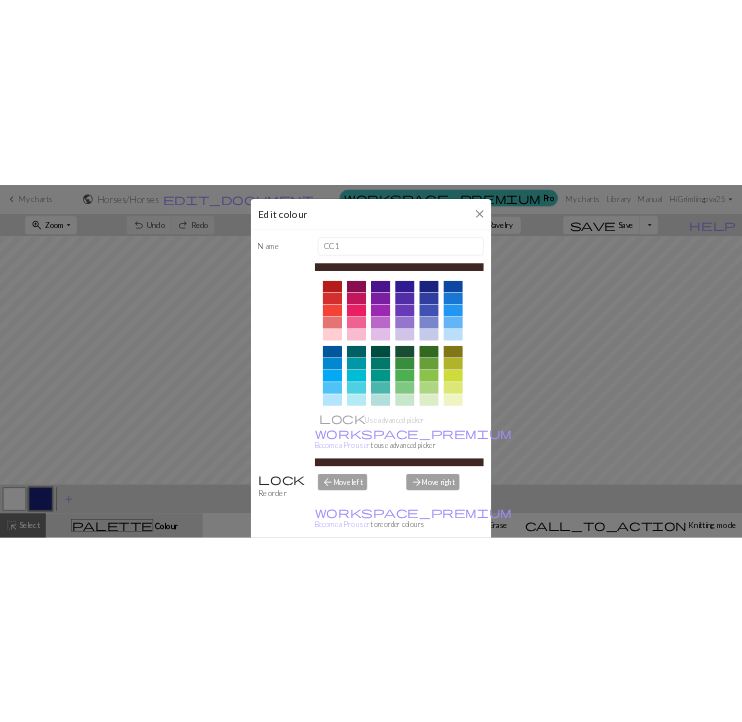 scroll, scrollTop: 0, scrollLeft: 0, axis: both 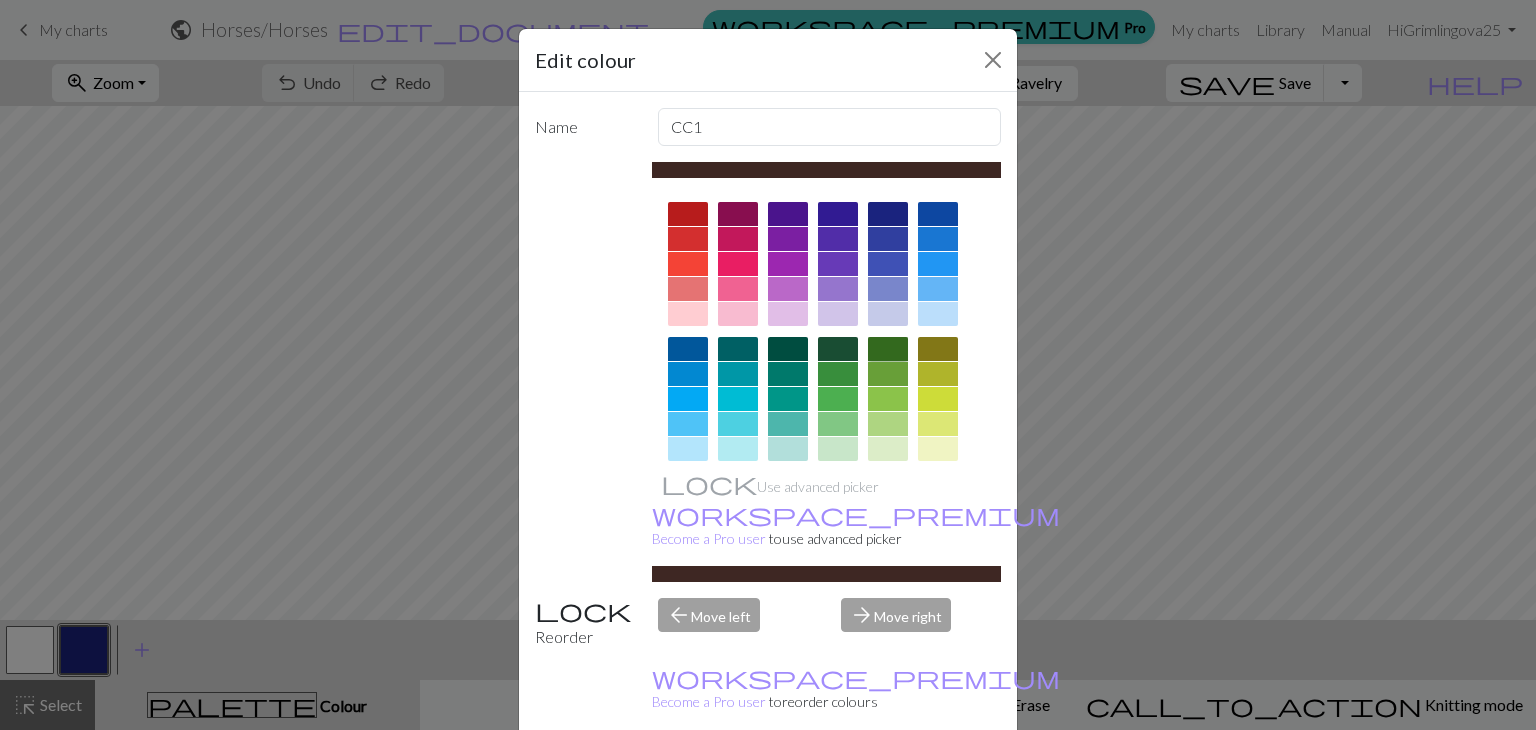 click at bounding box center [888, 349] 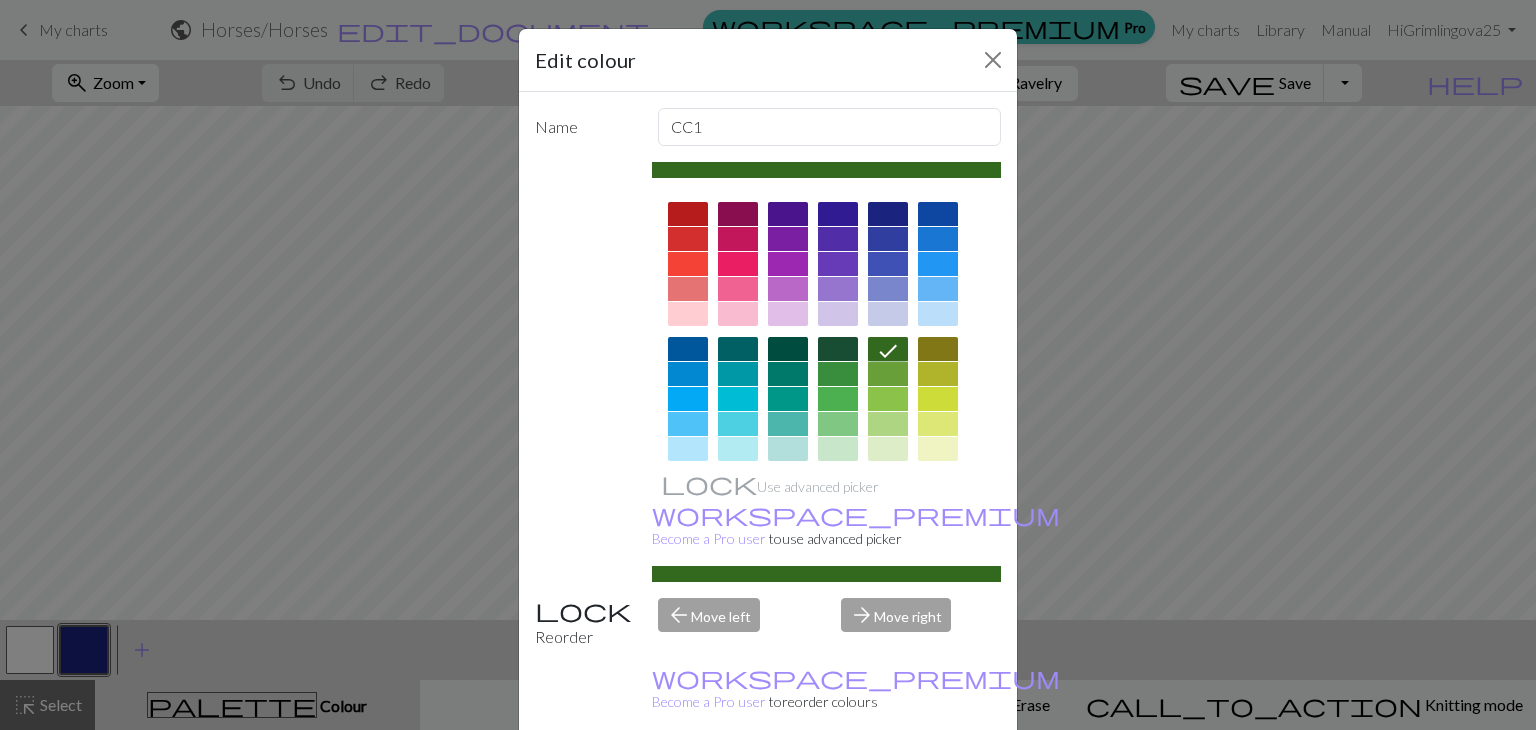click on "Done" at bounding box center (888, 781) 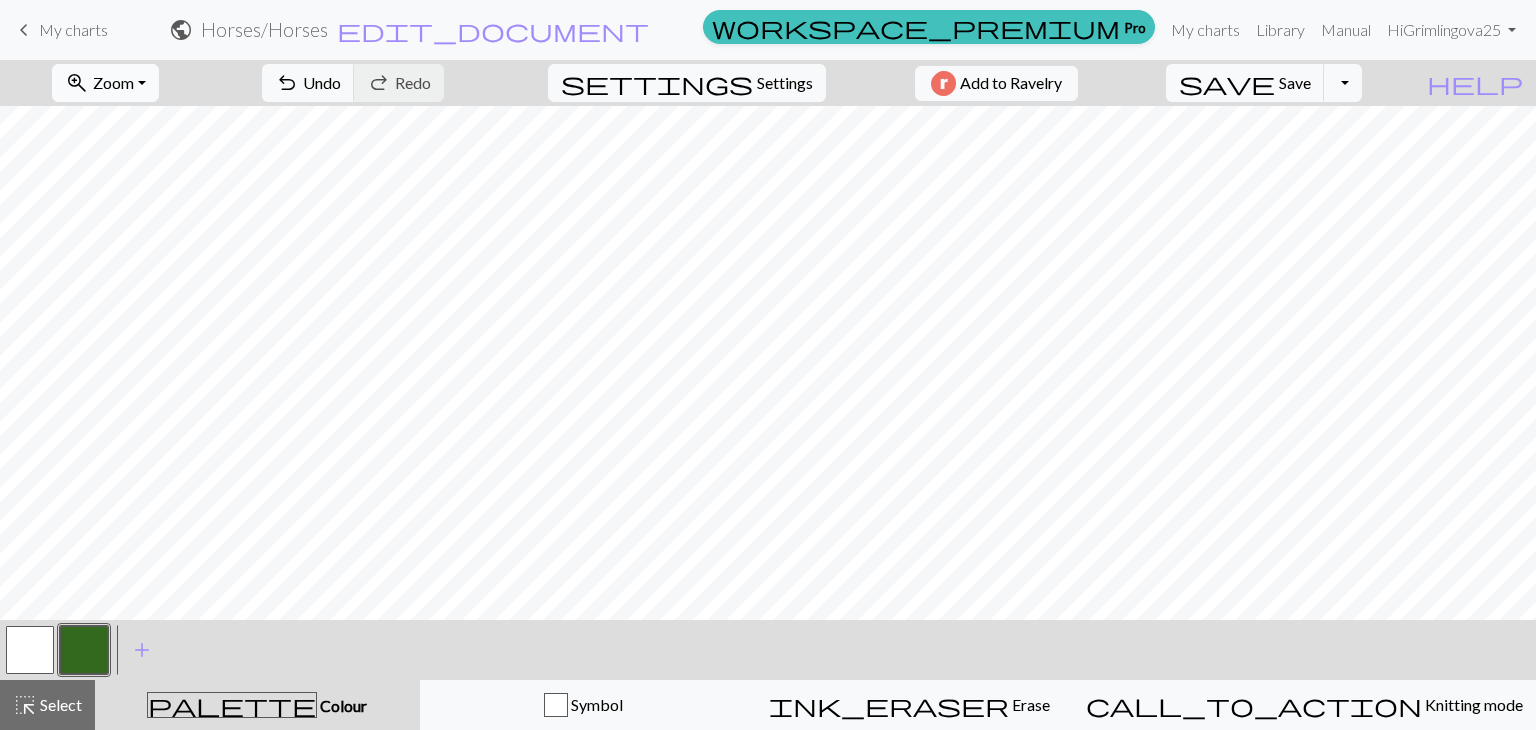 click on "Zoom" at bounding box center [113, 82] 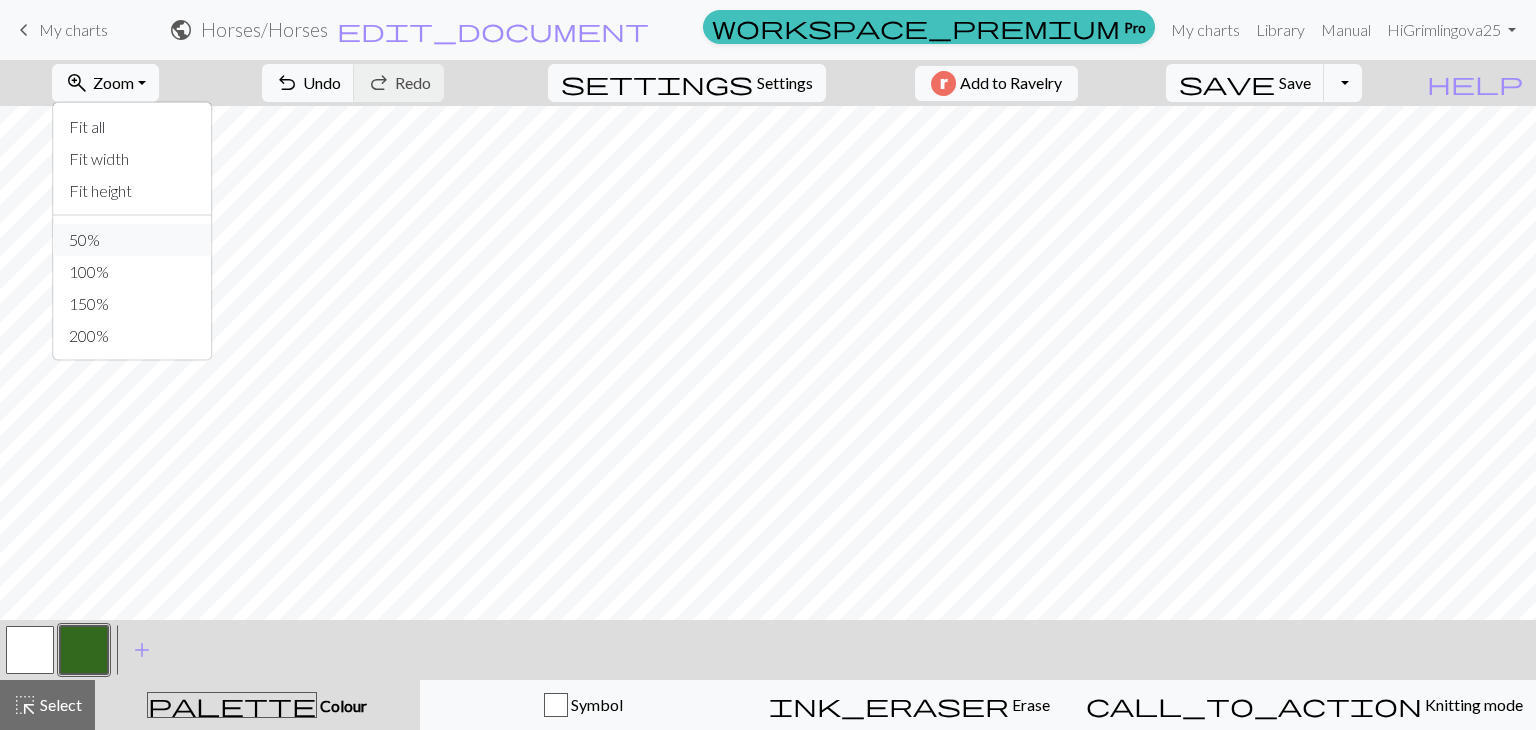 click on "50%" at bounding box center (132, 240) 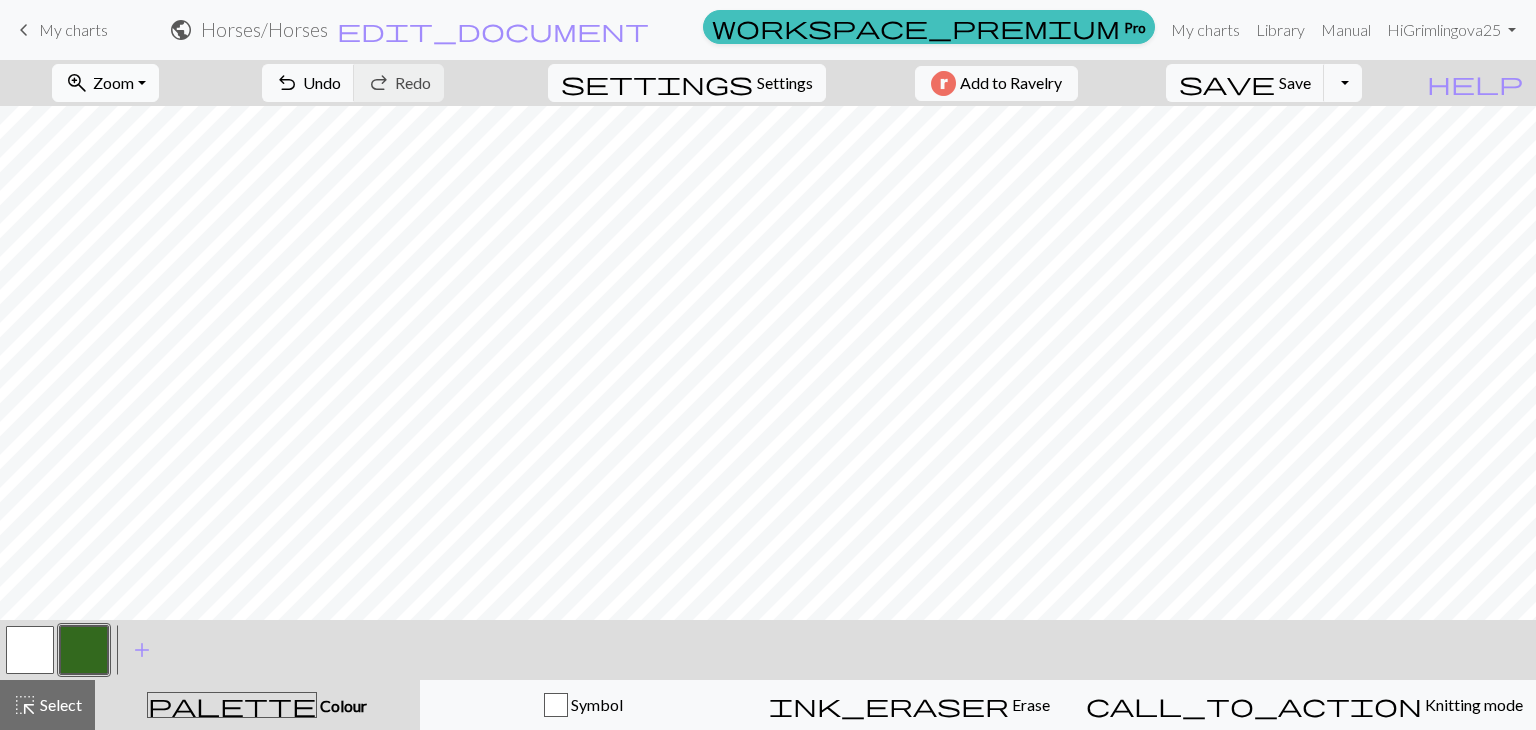 click on "Zoom" at bounding box center (113, 82) 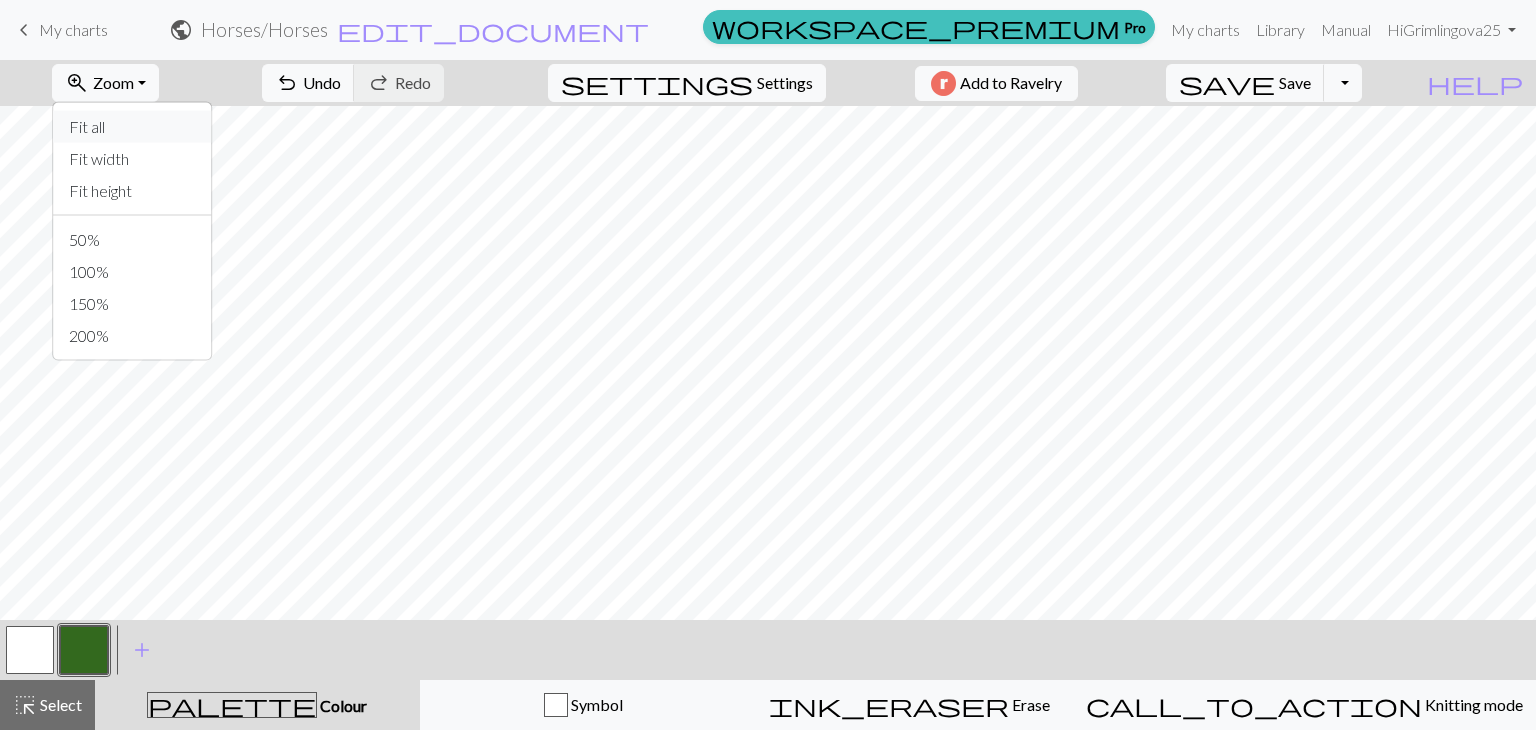 click on "Fit all" at bounding box center [132, 127] 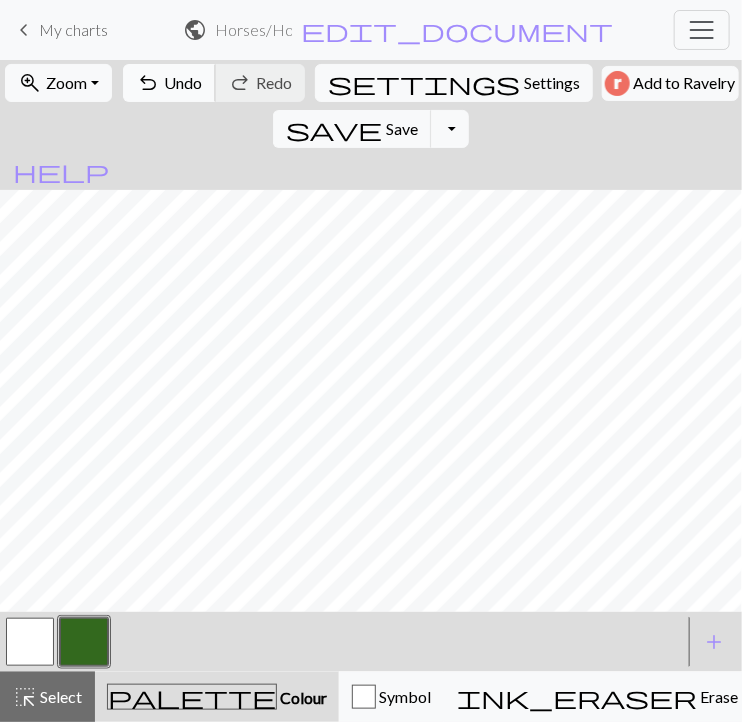 click on "undo" at bounding box center (148, 83) 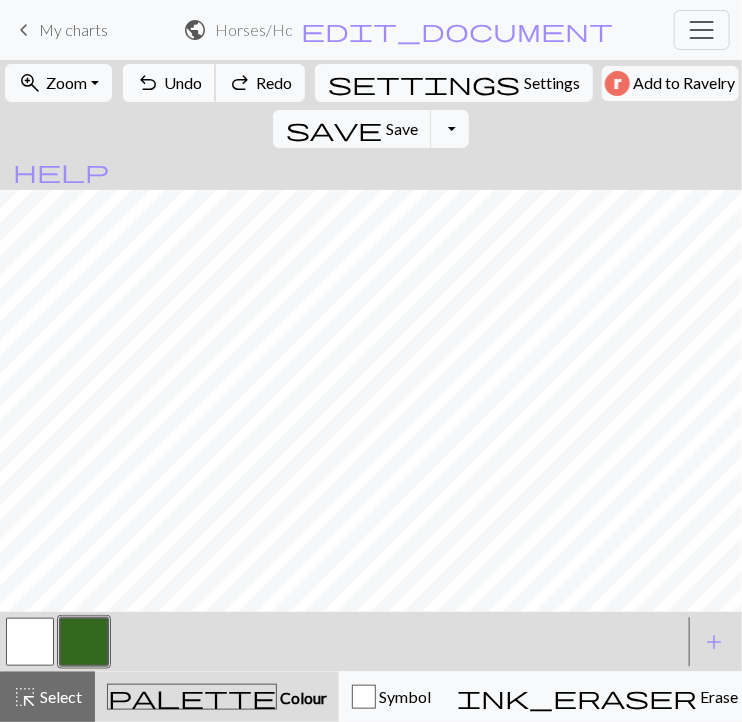 click on "undo" at bounding box center (148, 83) 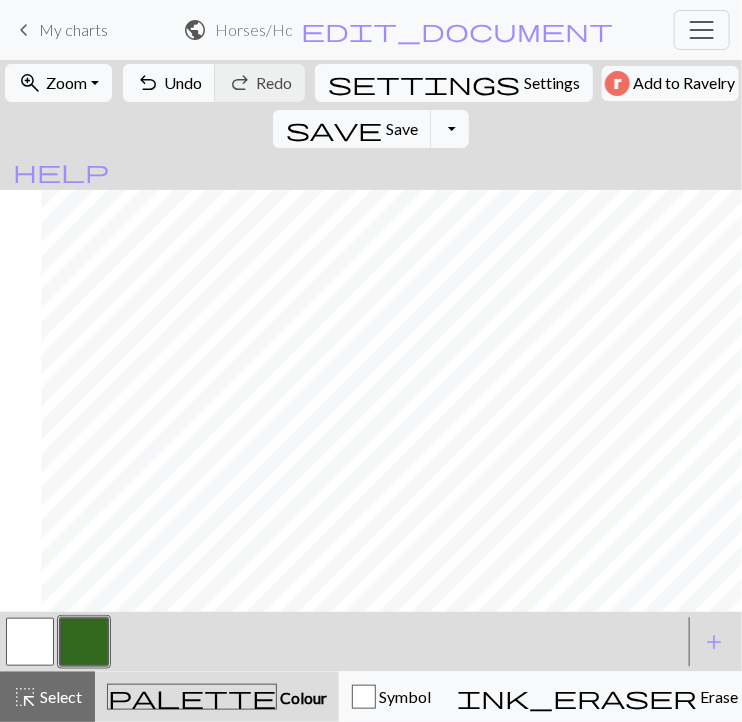 scroll, scrollTop: 0, scrollLeft: 142, axis: horizontal 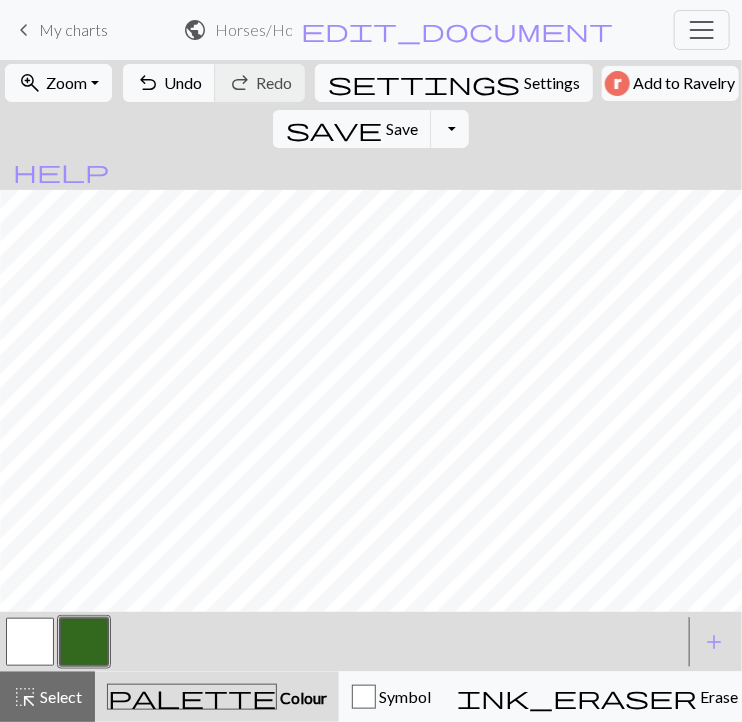 click at bounding box center (30, 642) 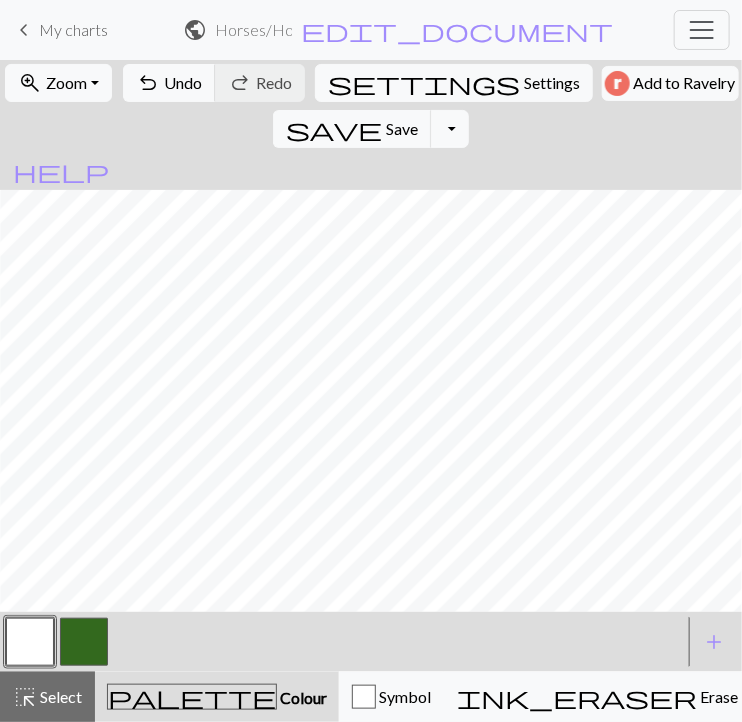 click at bounding box center (84, 642) 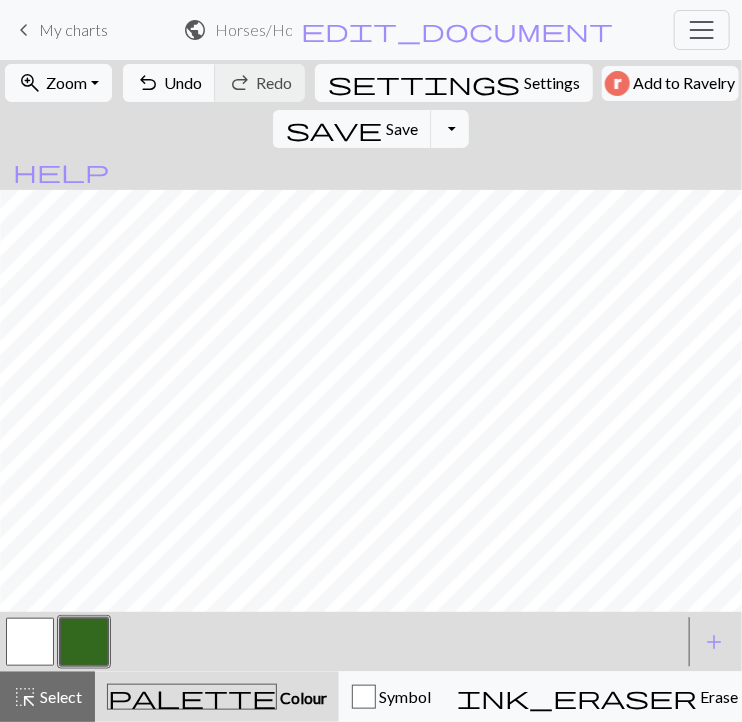 click at bounding box center (84, 642) 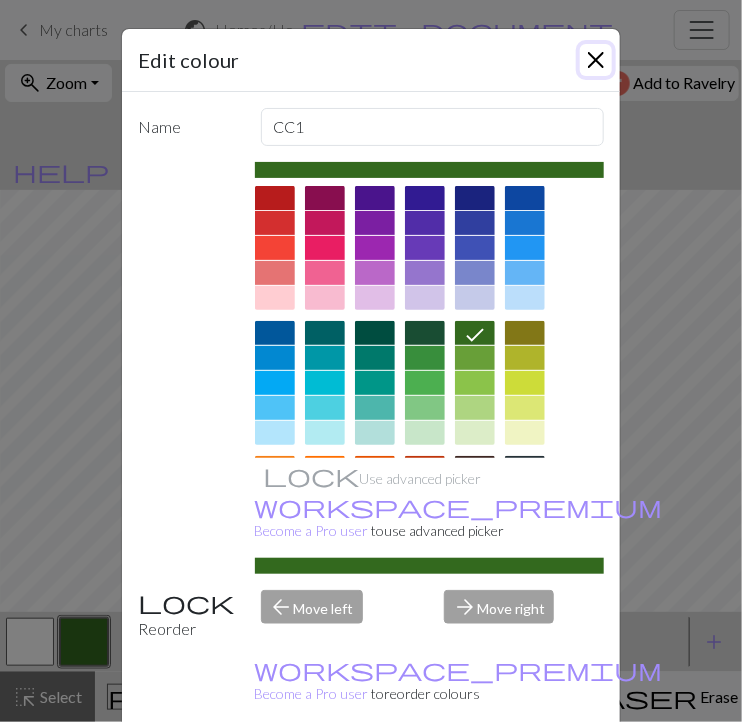 click at bounding box center [596, 60] 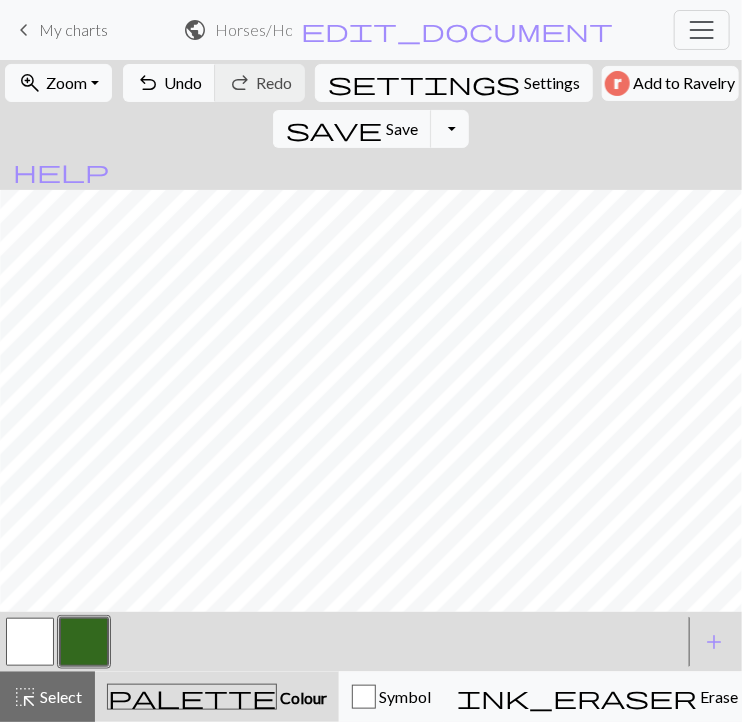 click at bounding box center [30, 642] 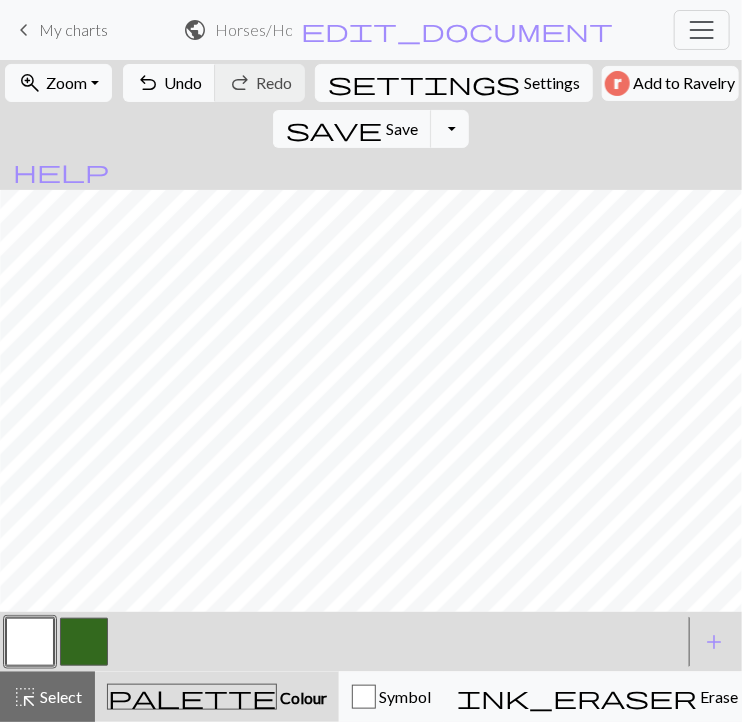 click at bounding box center [30, 642] 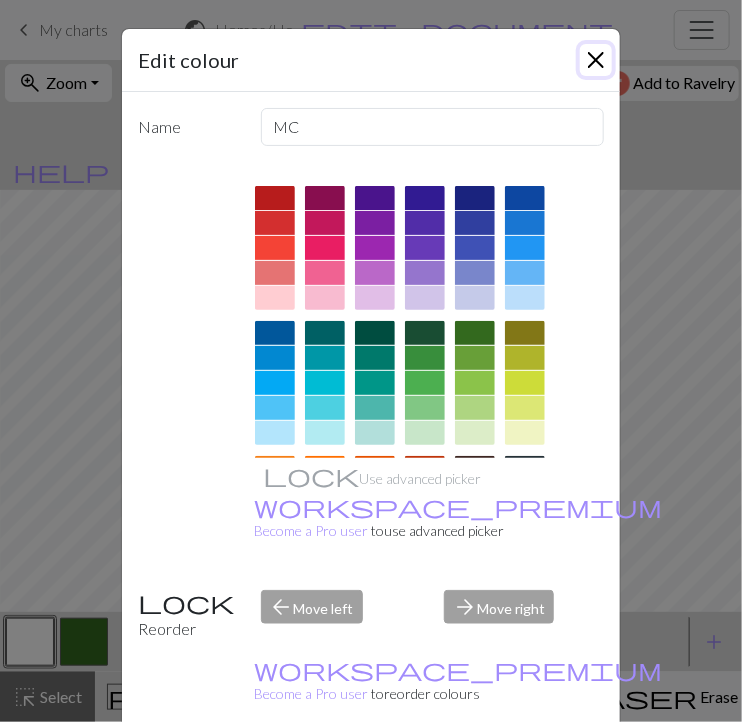 click at bounding box center [596, 60] 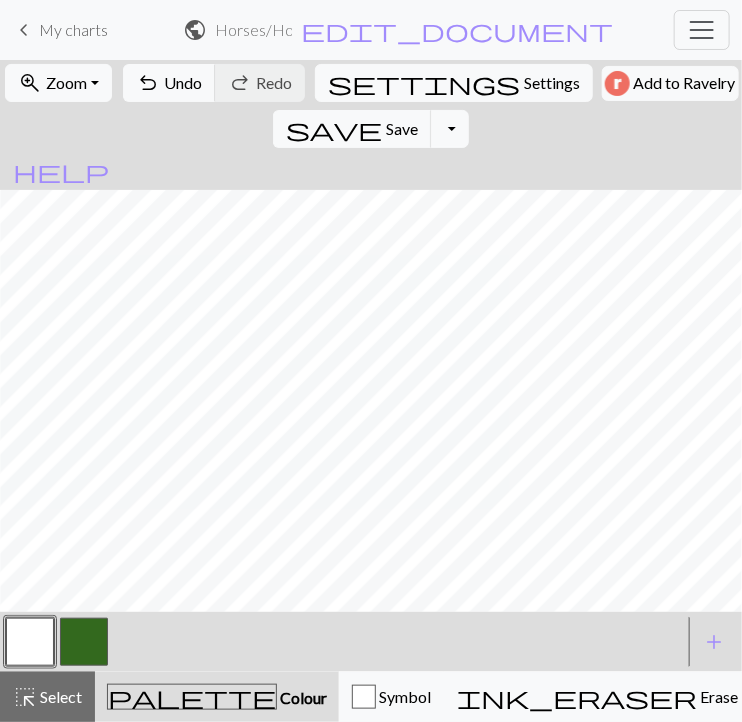 click at bounding box center (84, 642) 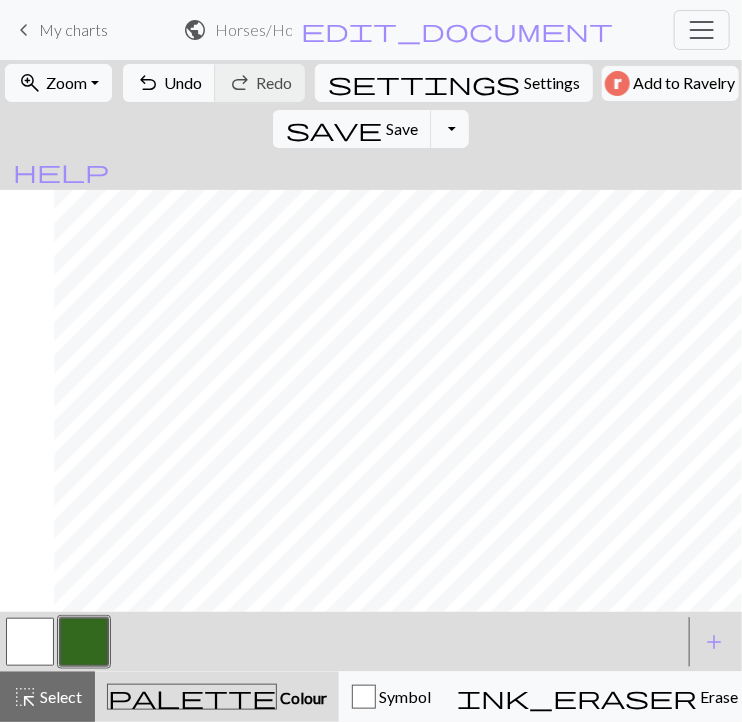 scroll, scrollTop: 0, scrollLeft: 554, axis: horizontal 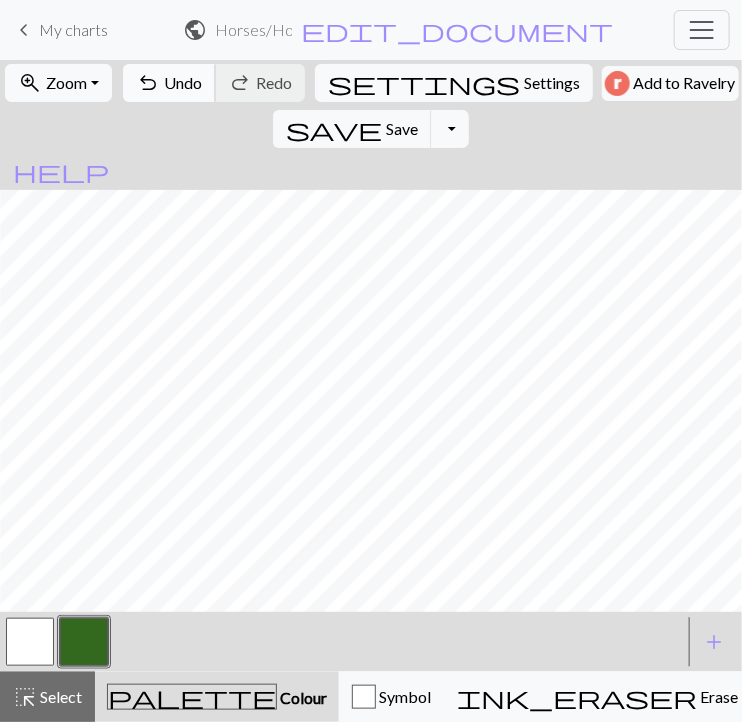 click on "undo" at bounding box center (148, 83) 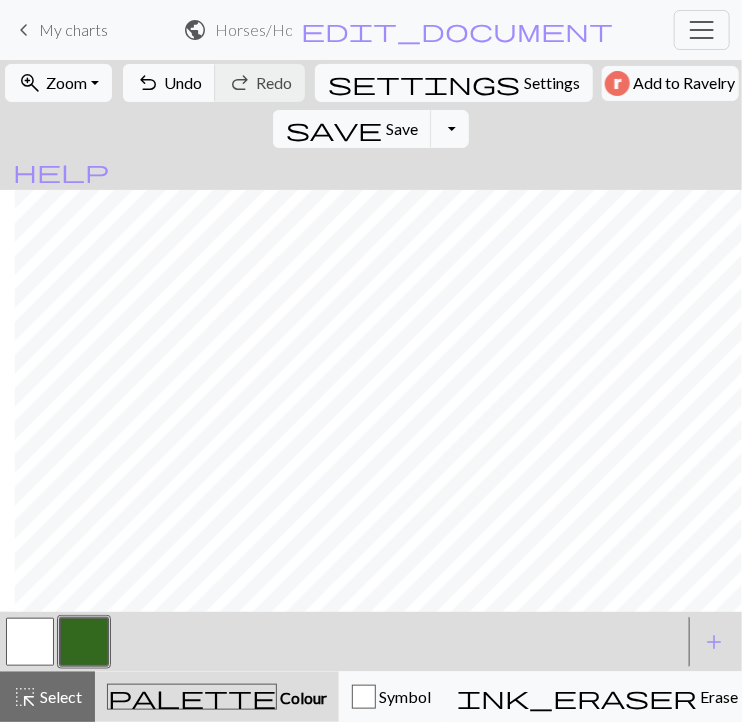 scroll, scrollTop: 0, scrollLeft: 664, axis: horizontal 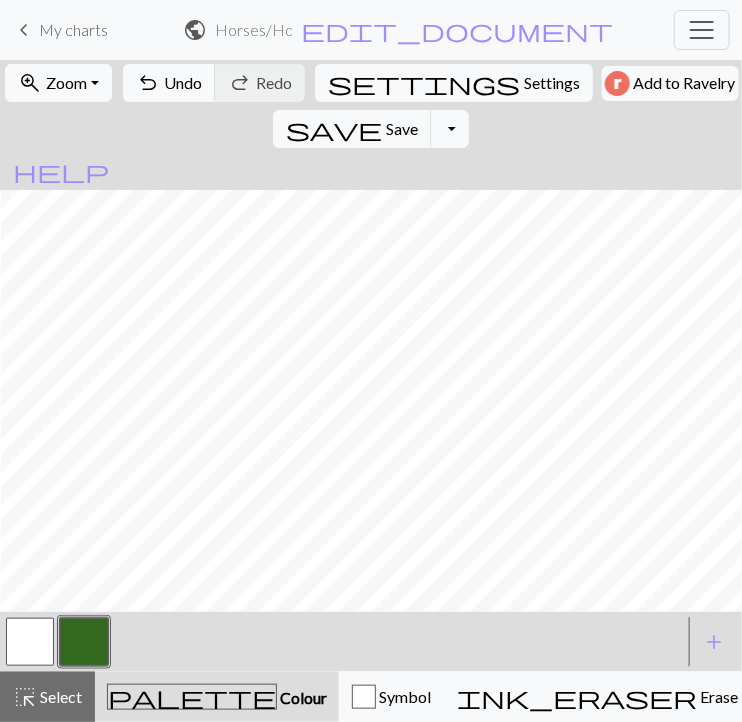 click at bounding box center (30, 642) 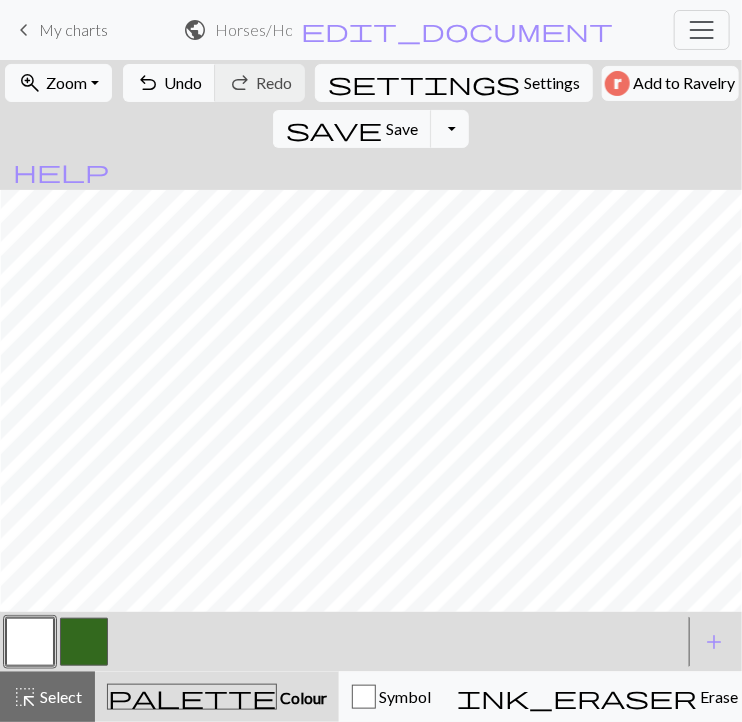 click at bounding box center (84, 642) 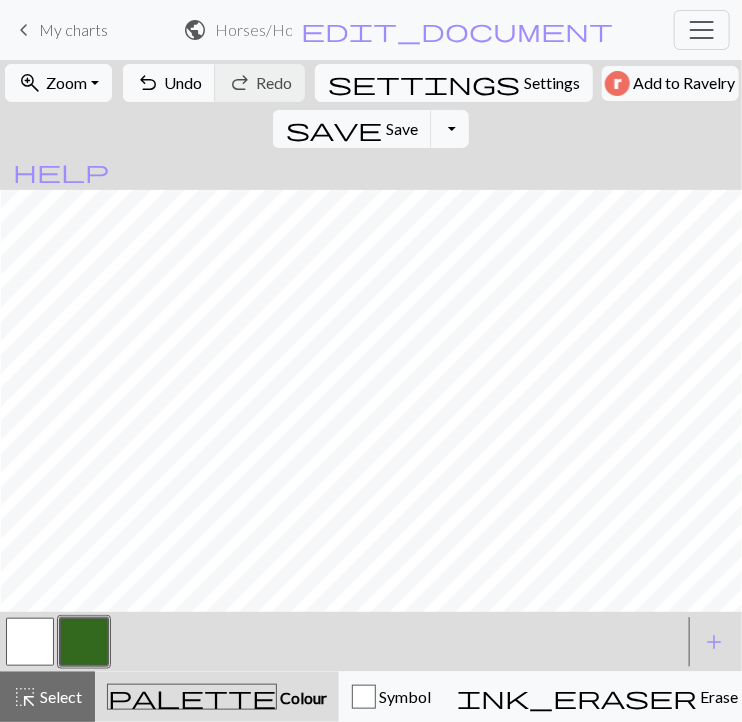 click at bounding box center (84, 642) 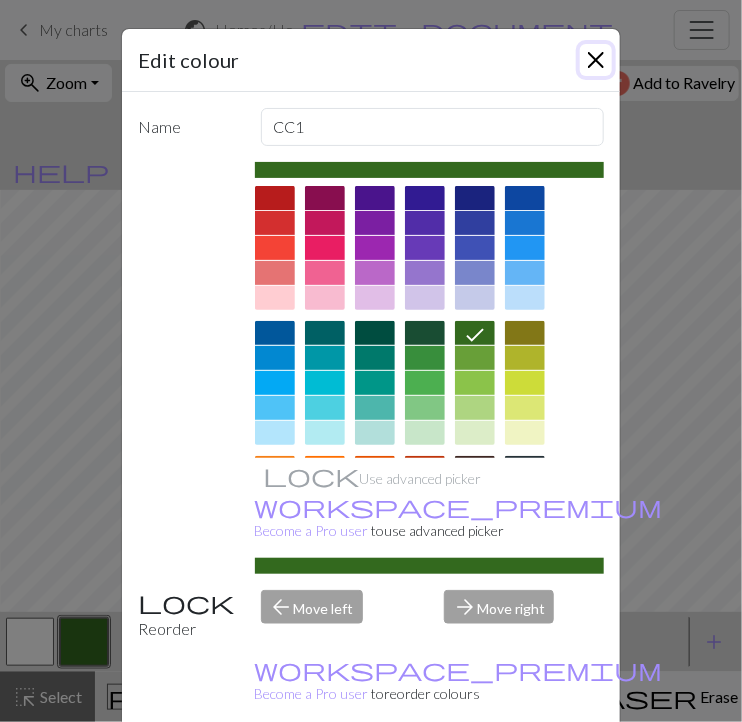 click at bounding box center (596, 60) 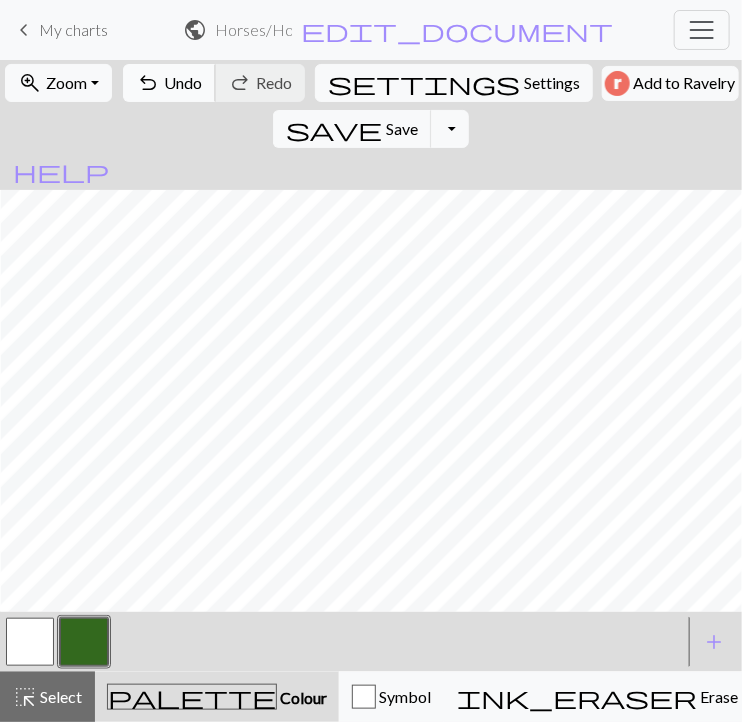 click on "undo" at bounding box center (148, 83) 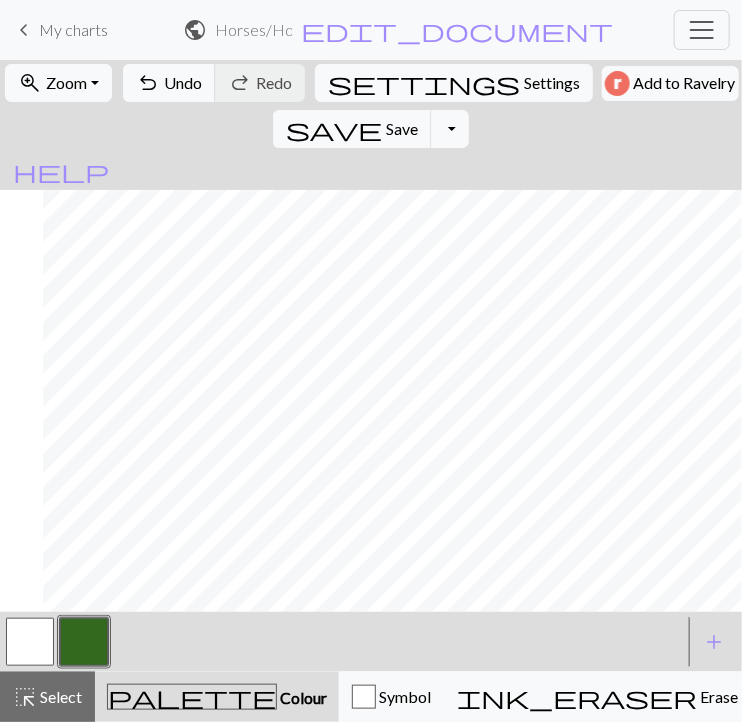 scroll, scrollTop: 0, scrollLeft: 808, axis: horizontal 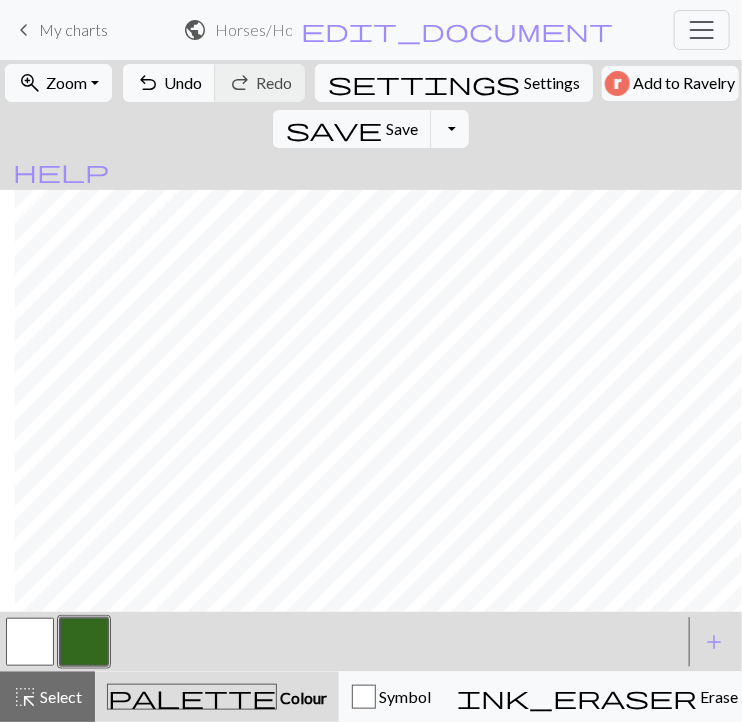 drag, startPoint x: 66, startPoint y: 700, endPoint x: 149, endPoint y: 633, distance: 106.66771 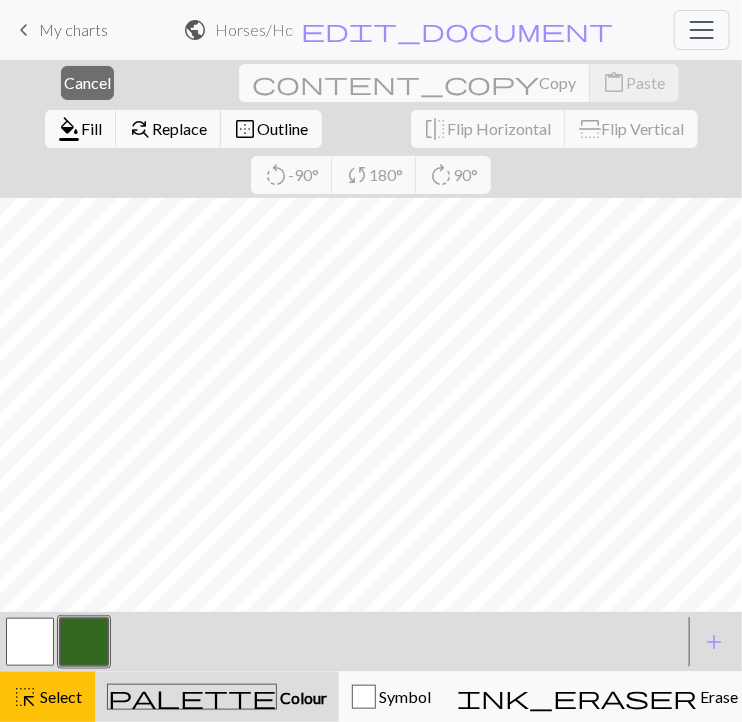 scroll, scrollTop: 0, scrollLeft: 793, axis: horizontal 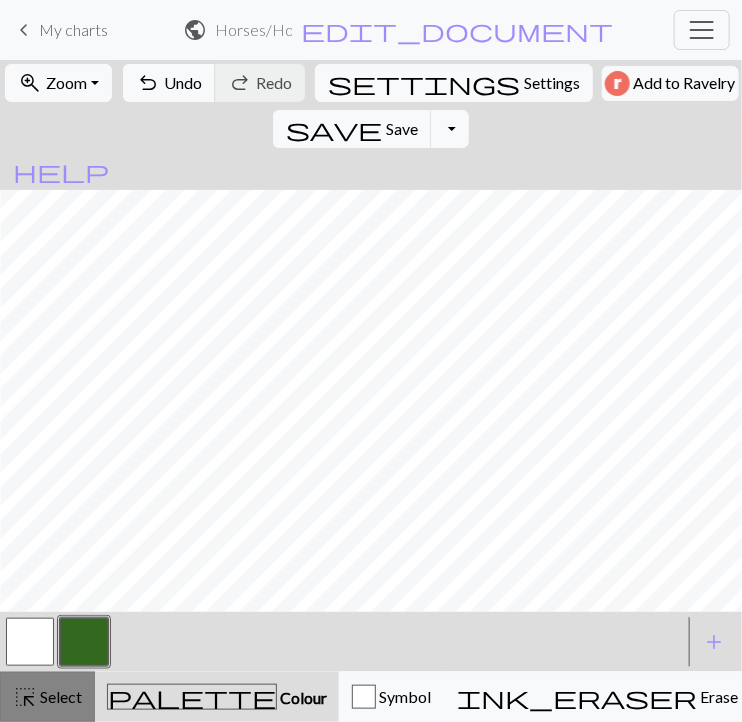 click on "highlight_alt   Select   Select" at bounding box center [47, 697] 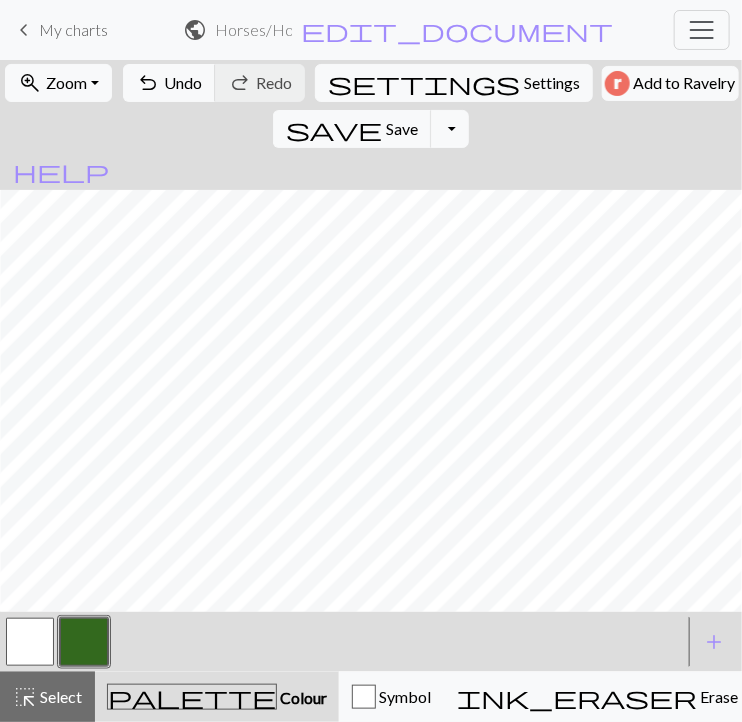 drag, startPoint x: 28, startPoint y: 697, endPoint x: 199, endPoint y: 633, distance: 182.58423 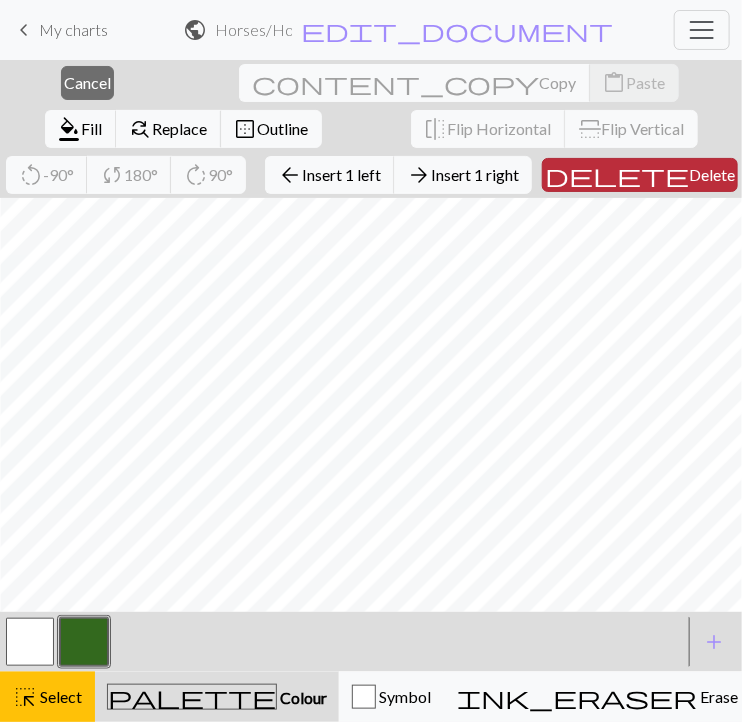click on "delete  Delete" at bounding box center [640, 175] 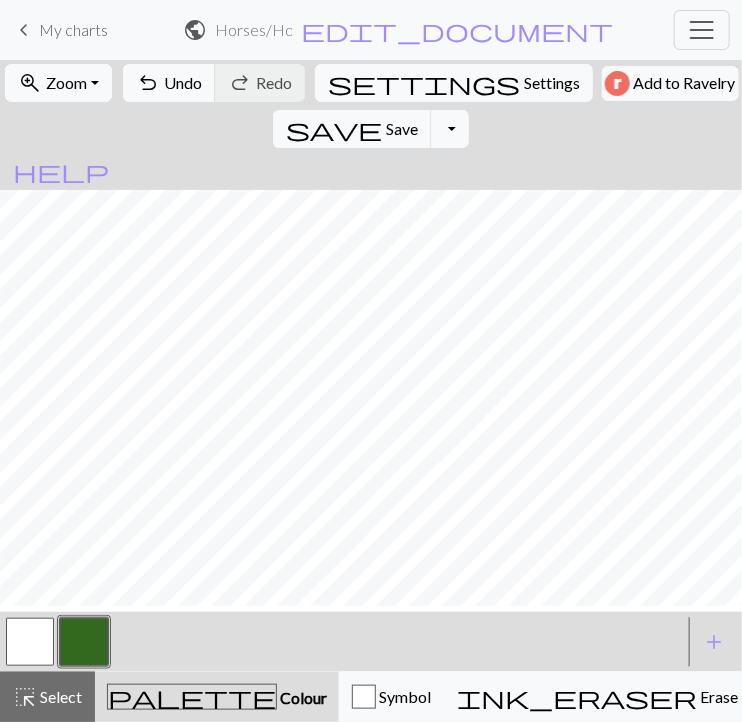 scroll, scrollTop: 0, scrollLeft: 771, axis: horizontal 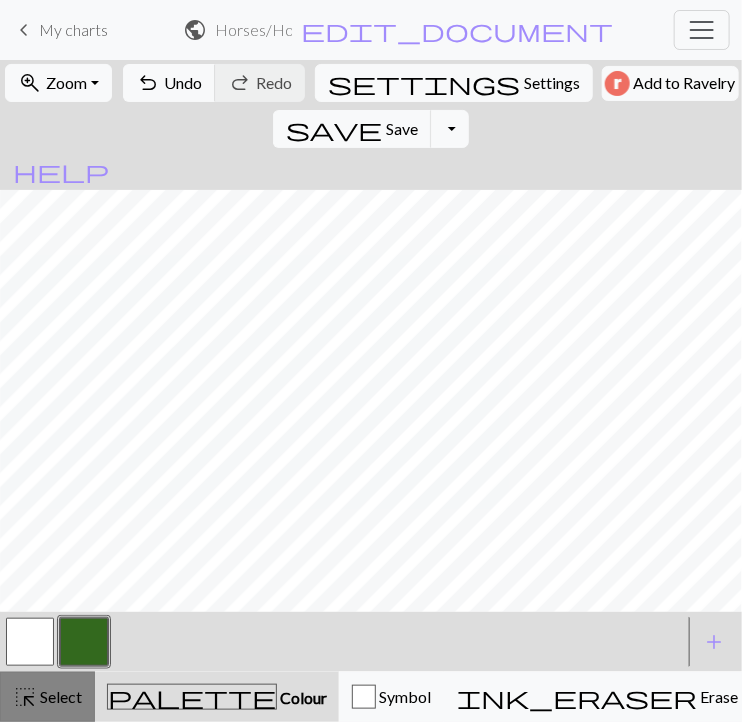 click on "Select" at bounding box center [59, 696] 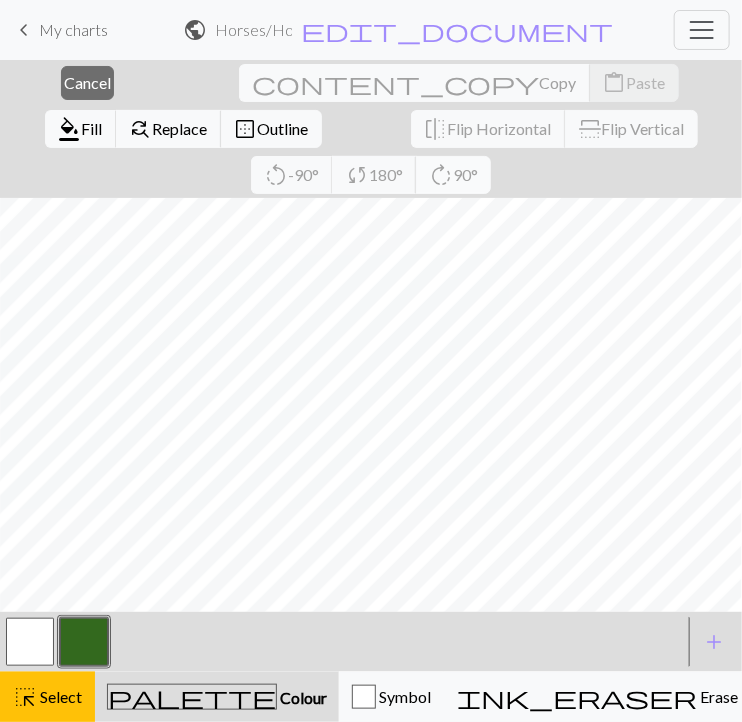 scroll, scrollTop: 0, scrollLeft: 459, axis: horizontal 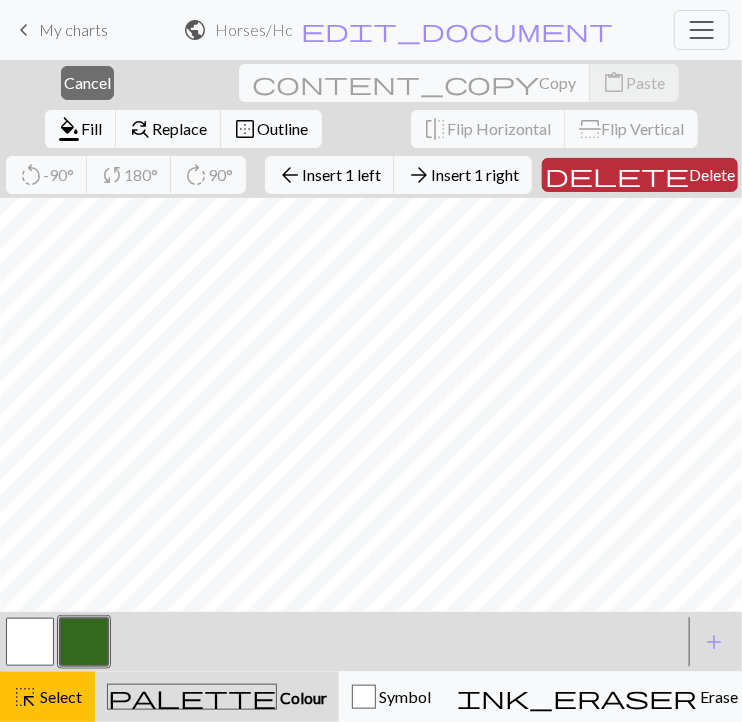 click on "Delete" at bounding box center (712, 174) 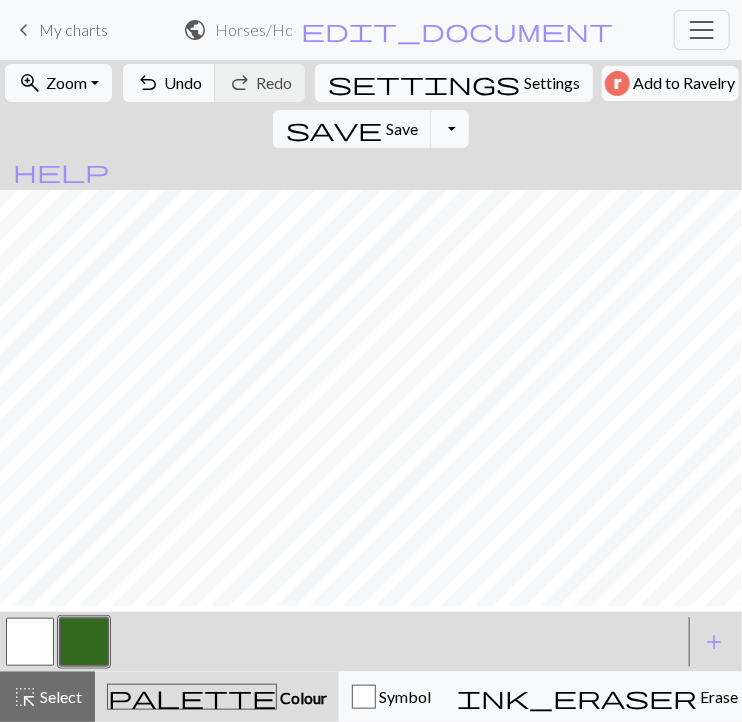 scroll, scrollTop: 0, scrollLeft: 441, axis: horizontal 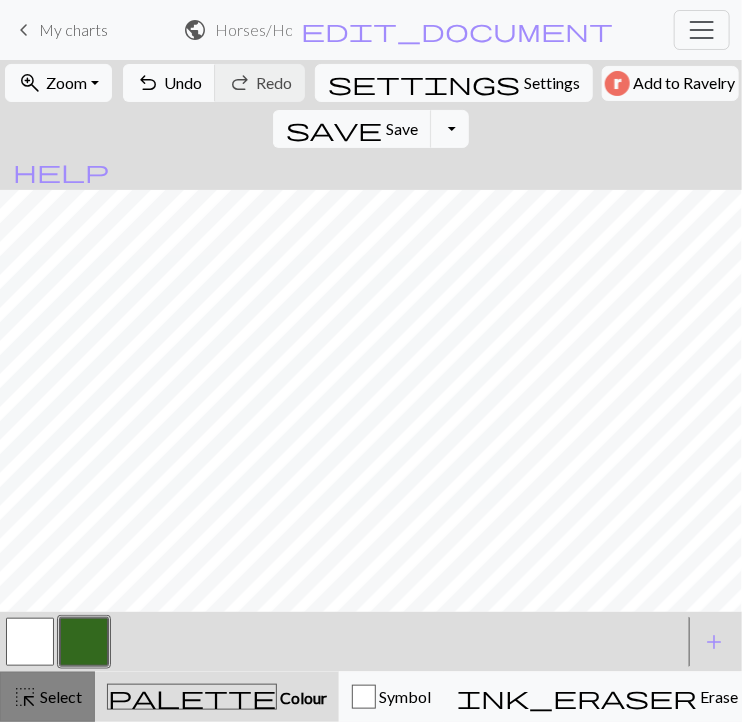 click on "highlight_alt" at bounding box center (25, 697) 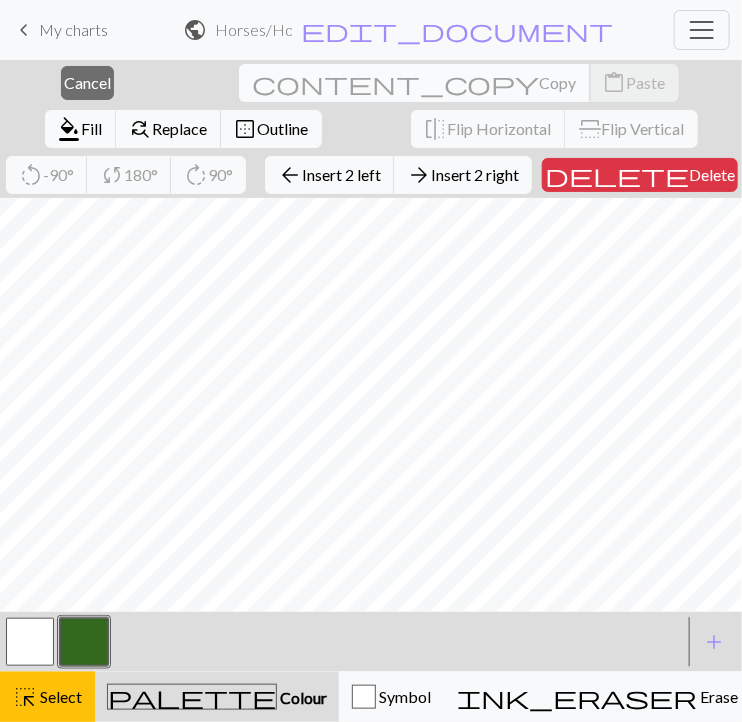 click on "Copy" at bounding box center (558, 82) 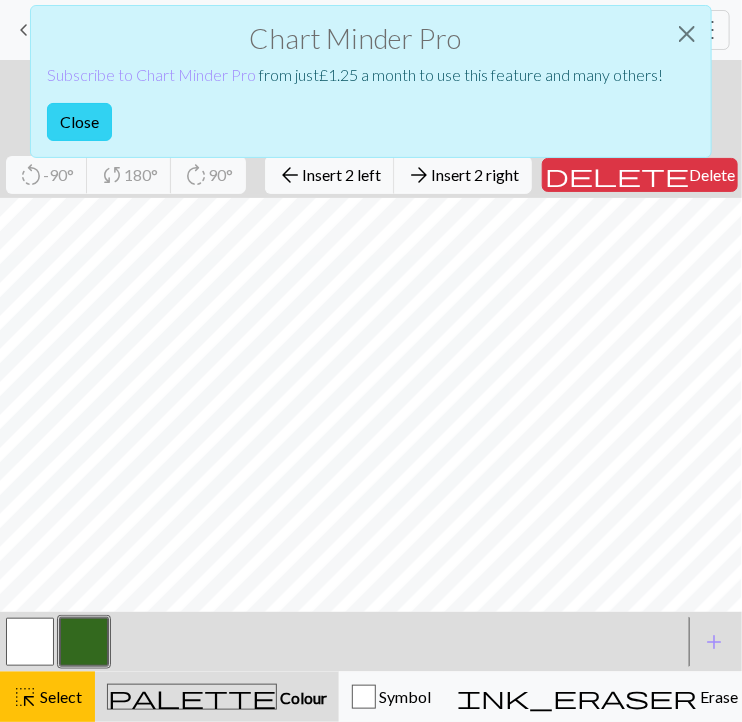 click on "Close" at bounding box center (79, 122) 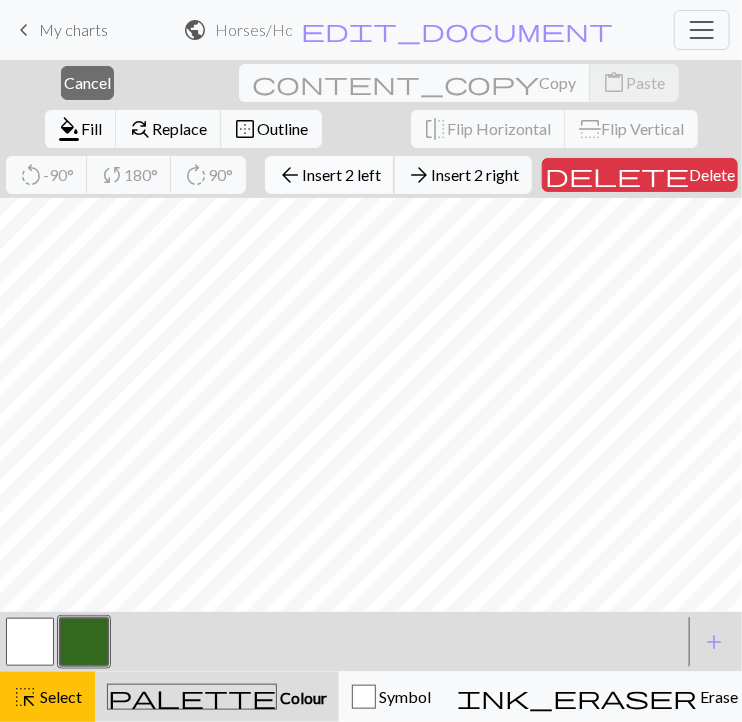 click on "arrow_back" at bounding box center [290, 175] 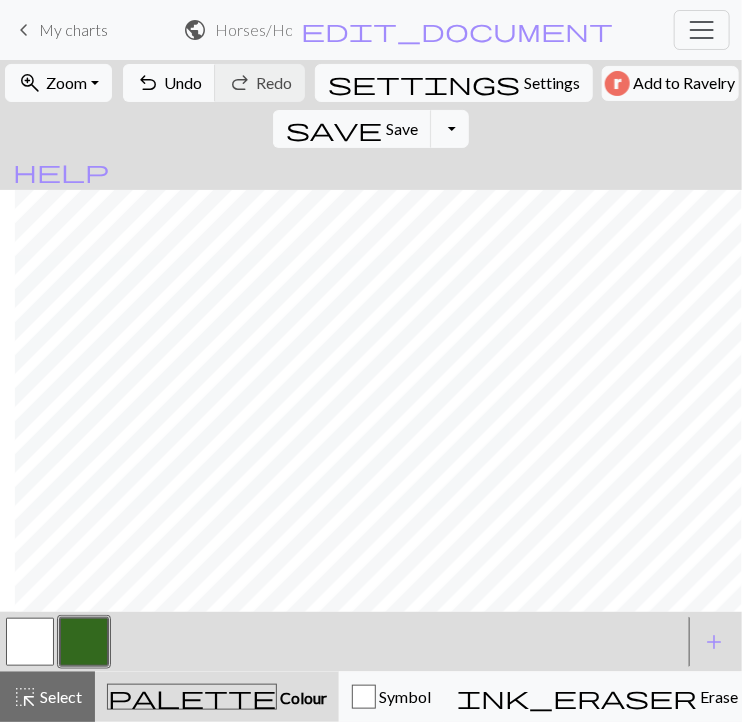 scroll, scrollTop: 0, scrollLeft: 492, axis: horizontal 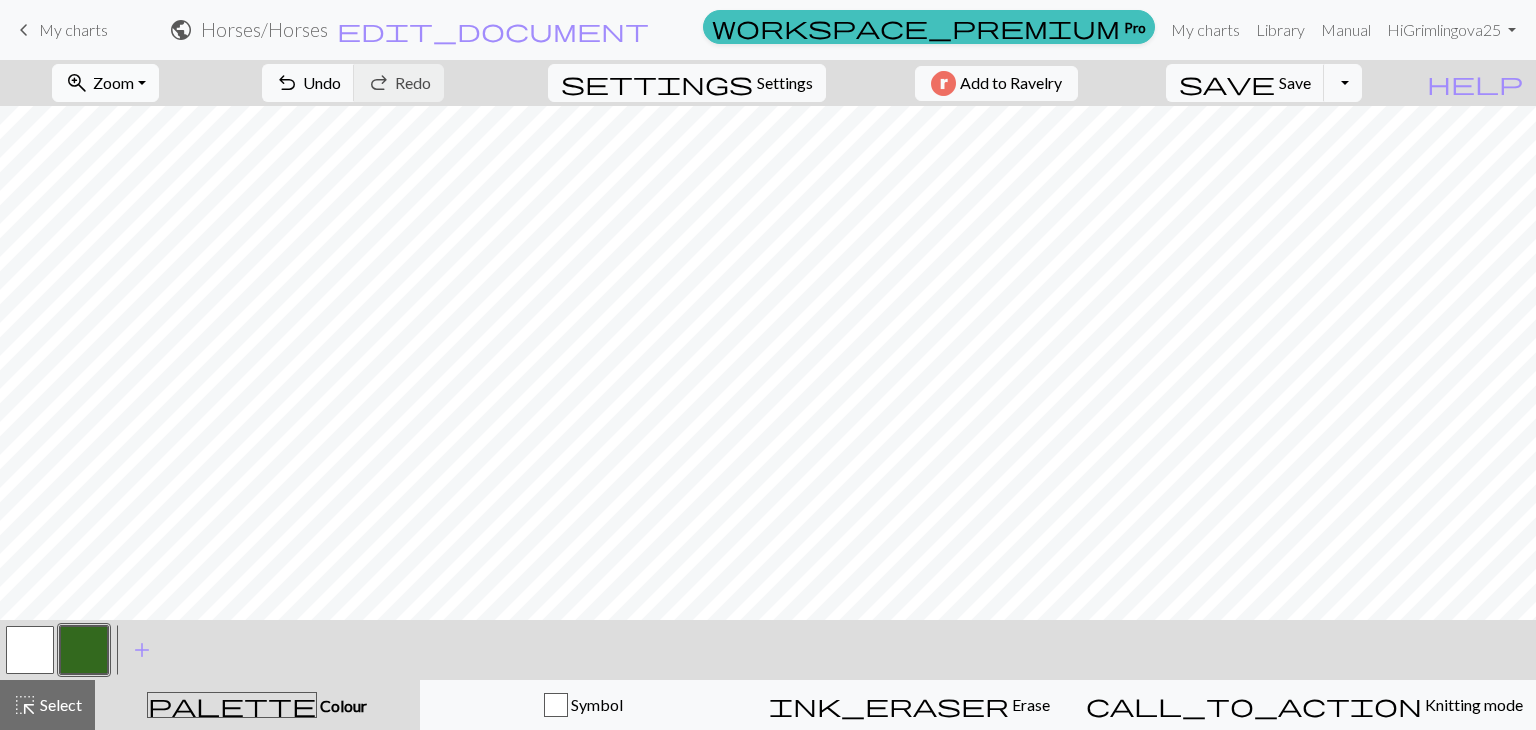 click on "Zoom" at bounding box center [113, 82] 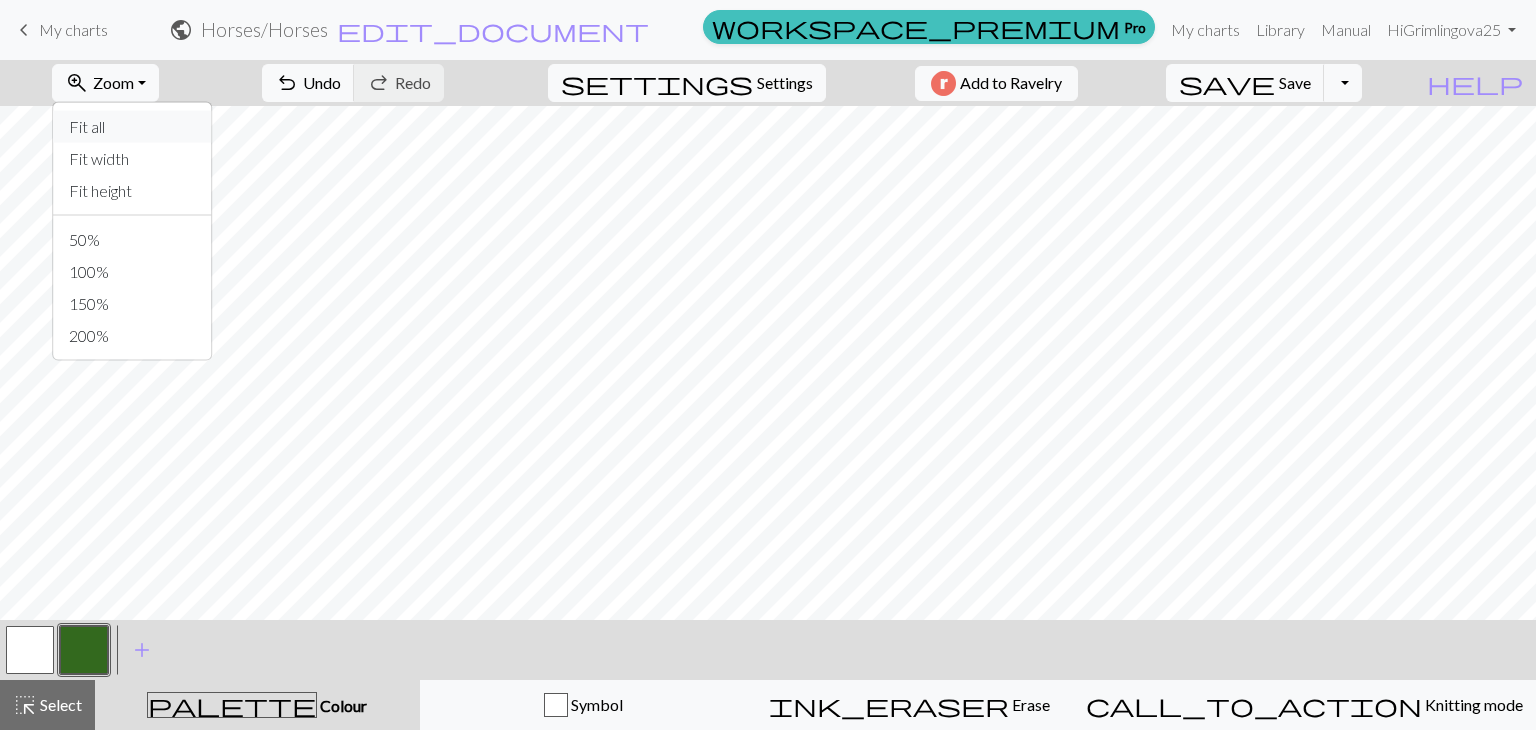 click on "Fit all" at bounding box center [132, 127] 